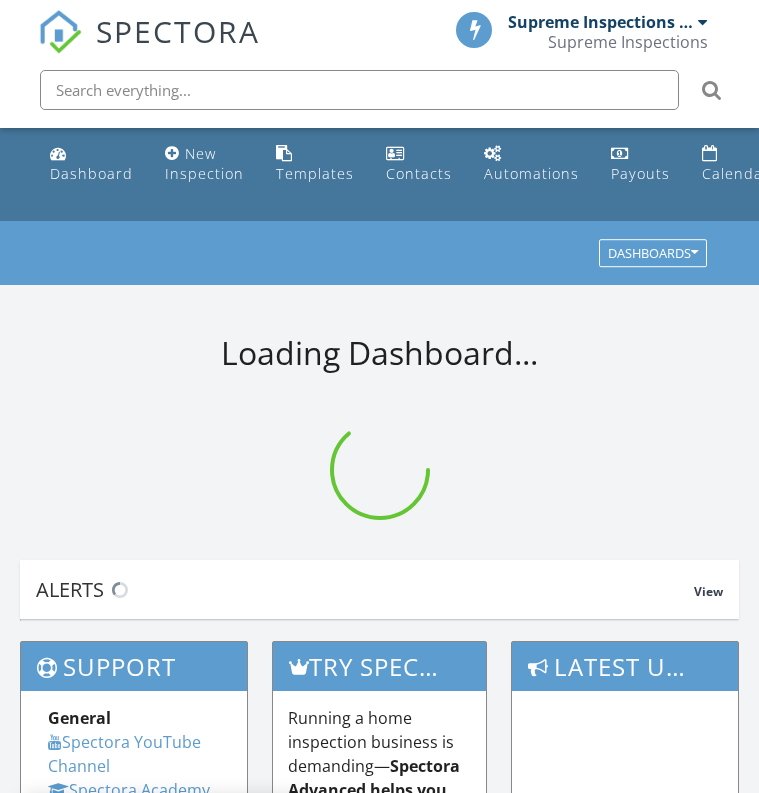 scroll, scrollTop: 0, scrollLeft: 0, axis: both 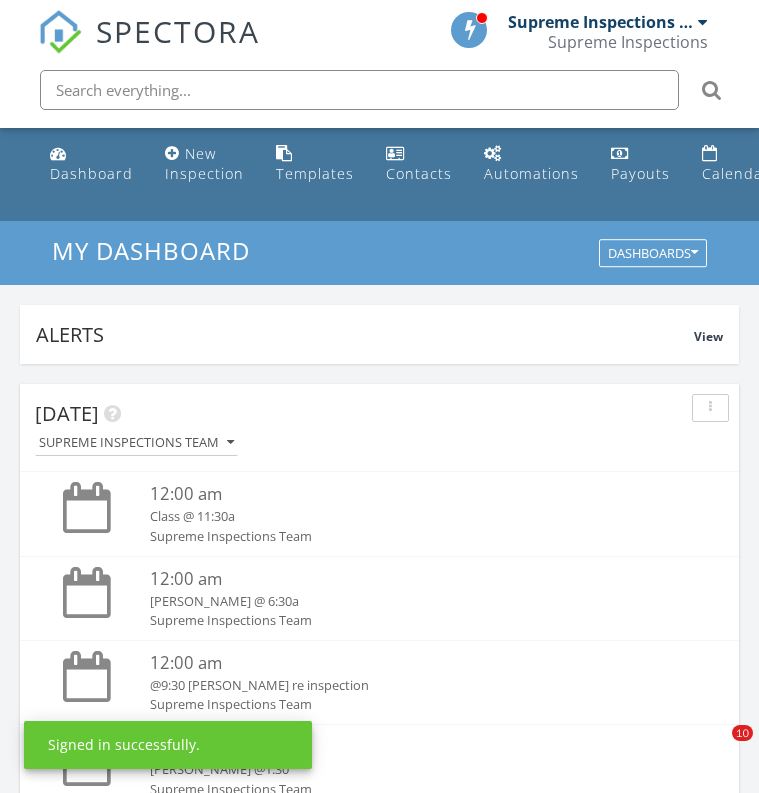 click at bounding box center [359, 90] 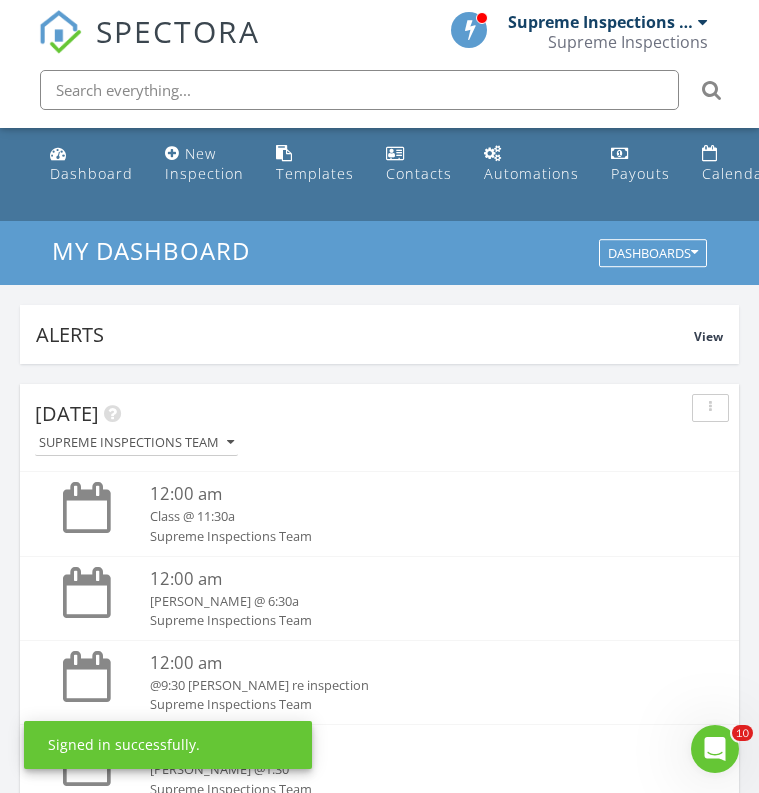 scroll, scrollTop: 0, scrollLeft: 0, axis: both 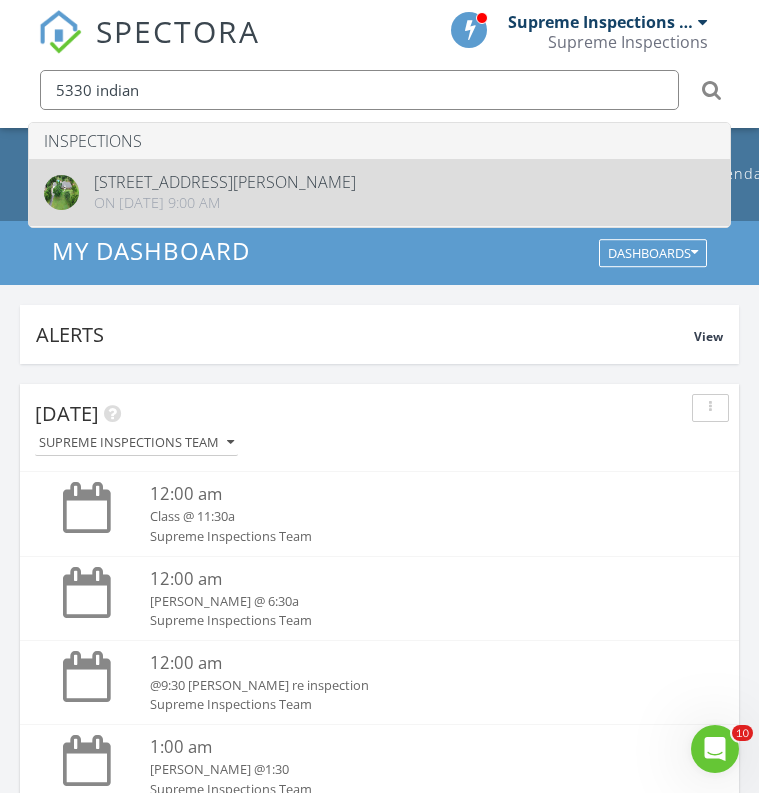 type on "5330 indian" 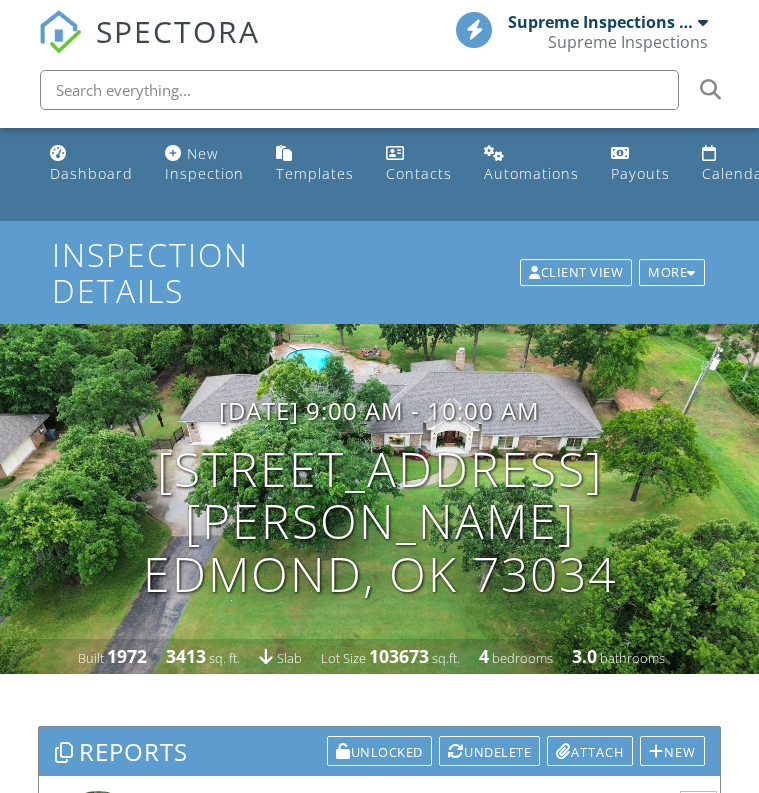 scroll, scrollTop: 0, scrollLeft: 0, axis: both 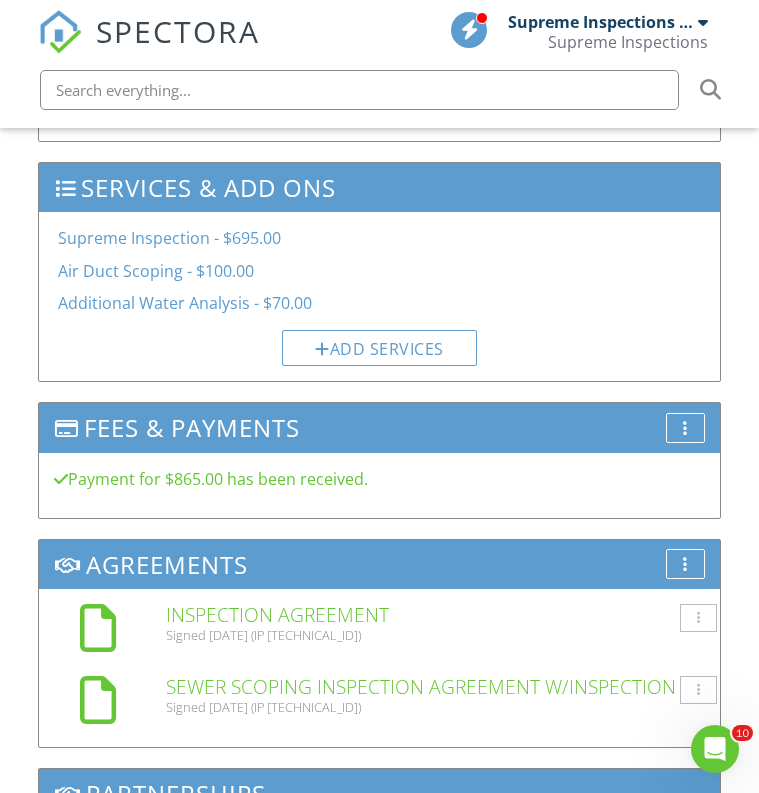 click at bounding box center (359, 90) 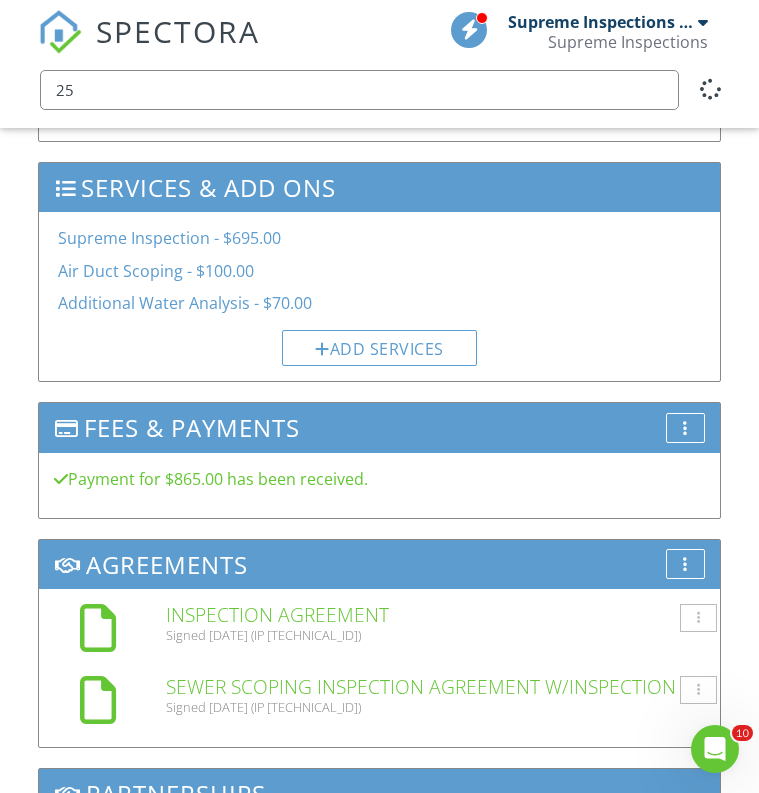 type on "2" 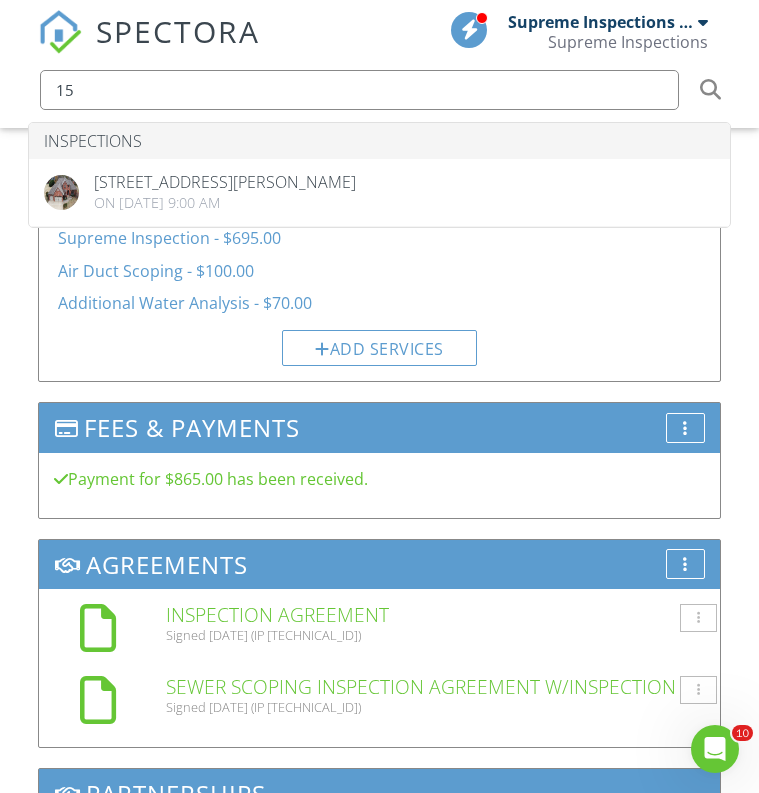 type on "1" 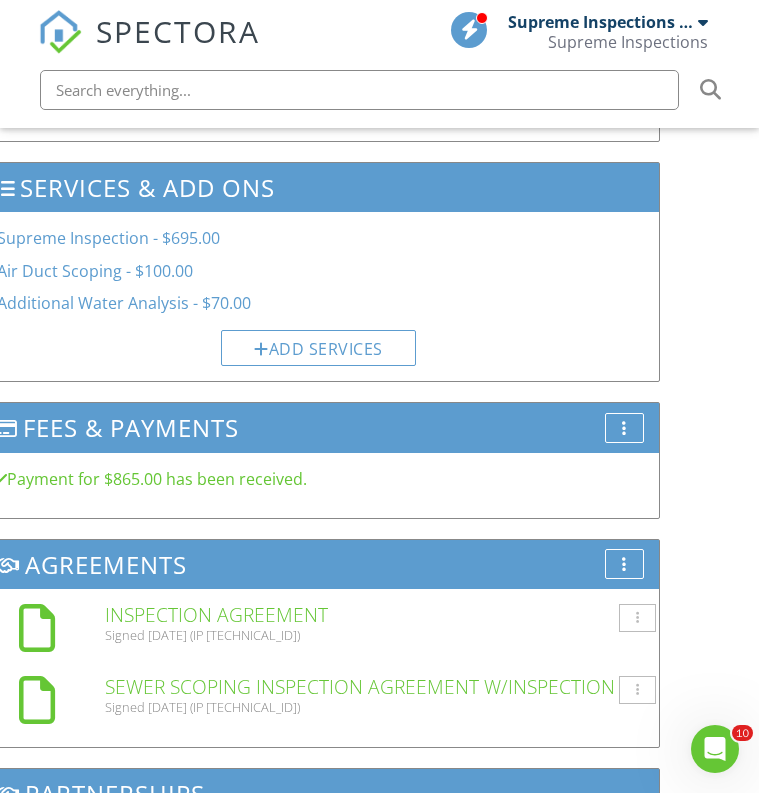 scroll, scrollTop: 4136, scrollLeft: 64, axis: both 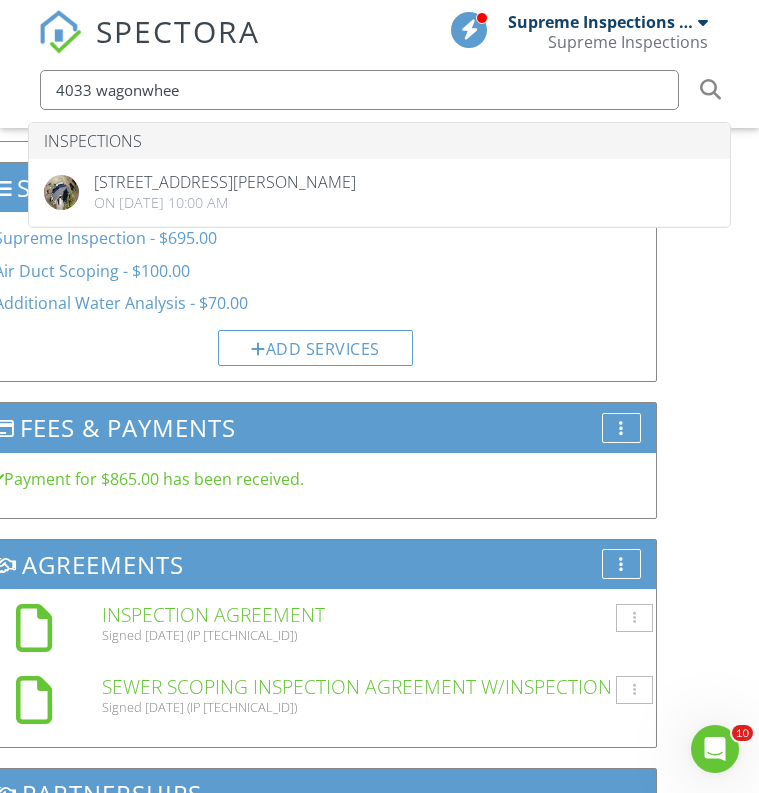 click on "4033 wagonwhee" at bounding box center [359, 90] 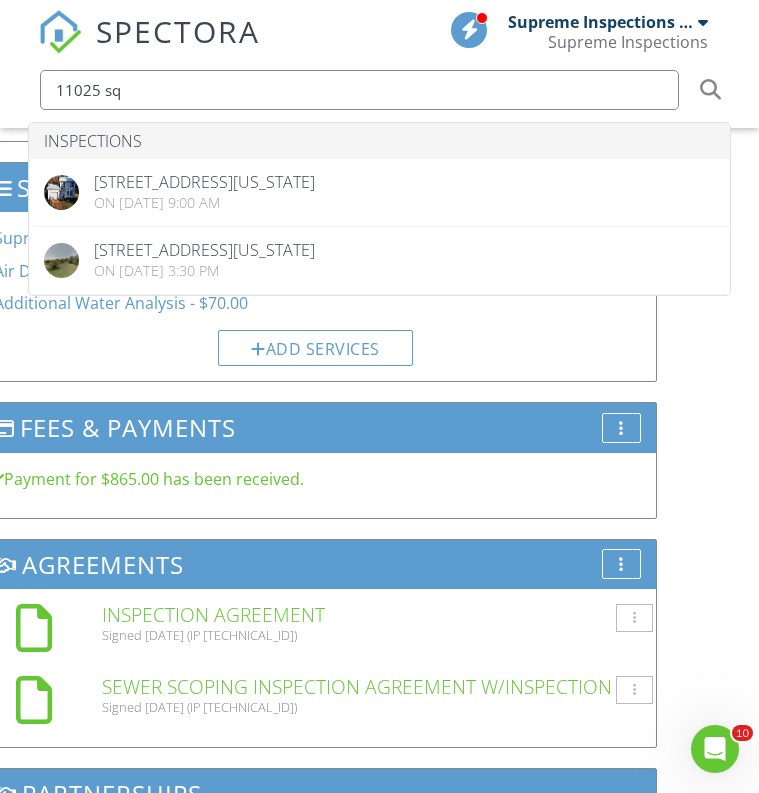 drag, startPoint x: 272, startPoint y: 88, endPoint x: 52, endPoint y: 87, distance: 220.00227 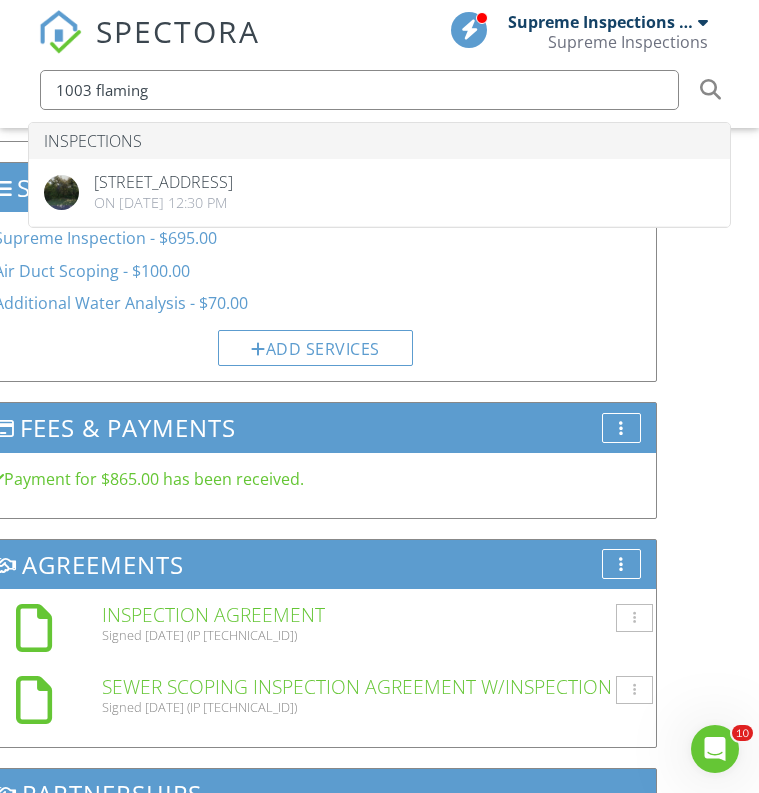 drag, startPoint x: 181, startPoint y: 88, endPoint x: 41, endPoint y: 85, distance: 140.03214 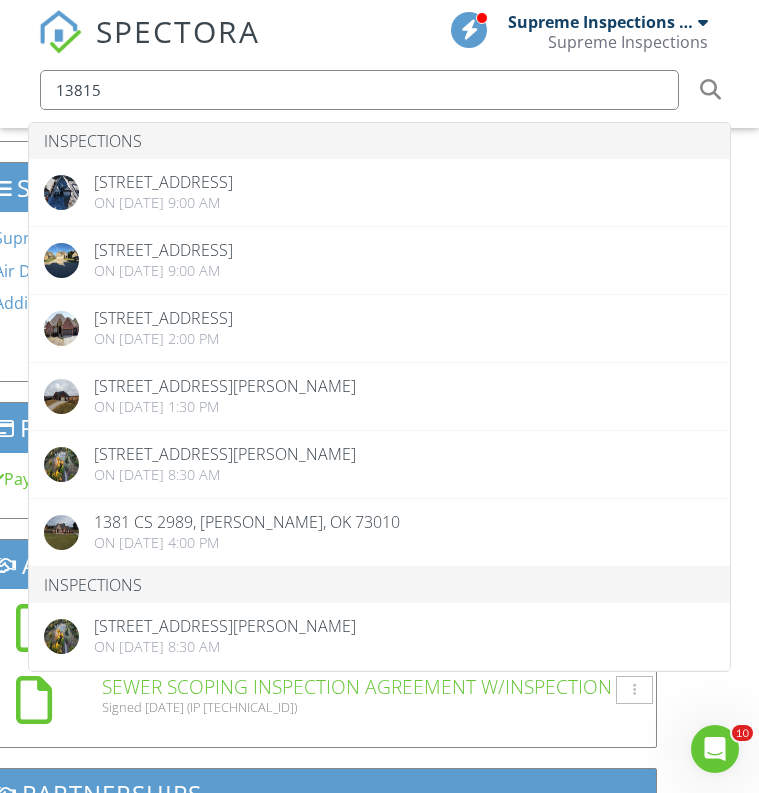 type on "13815" 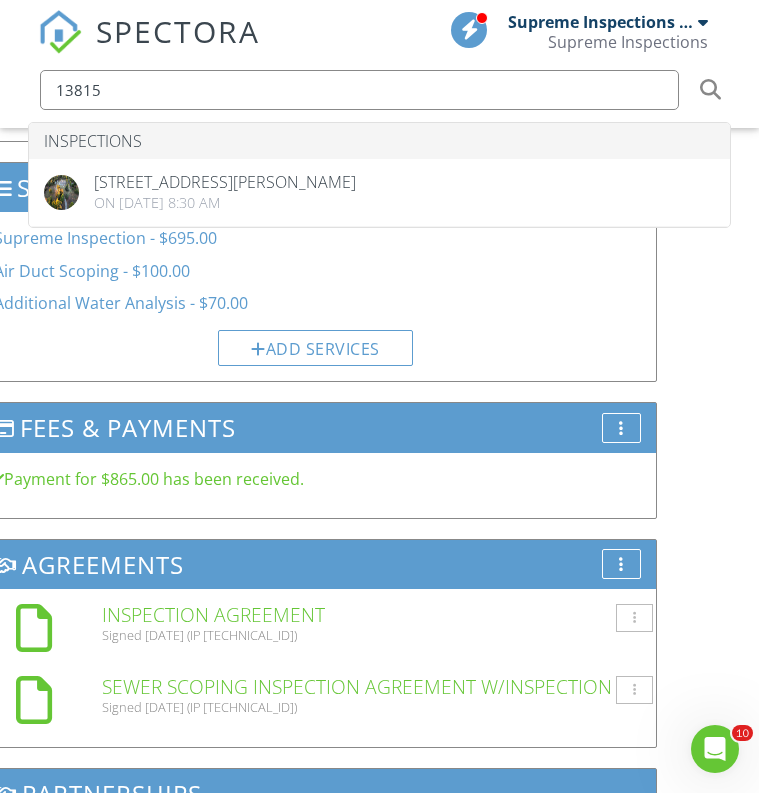 drag, startPoint x: 200, startPoint y: 83, endPoint x: 19, endPoint y: 78, distance: 181.06905 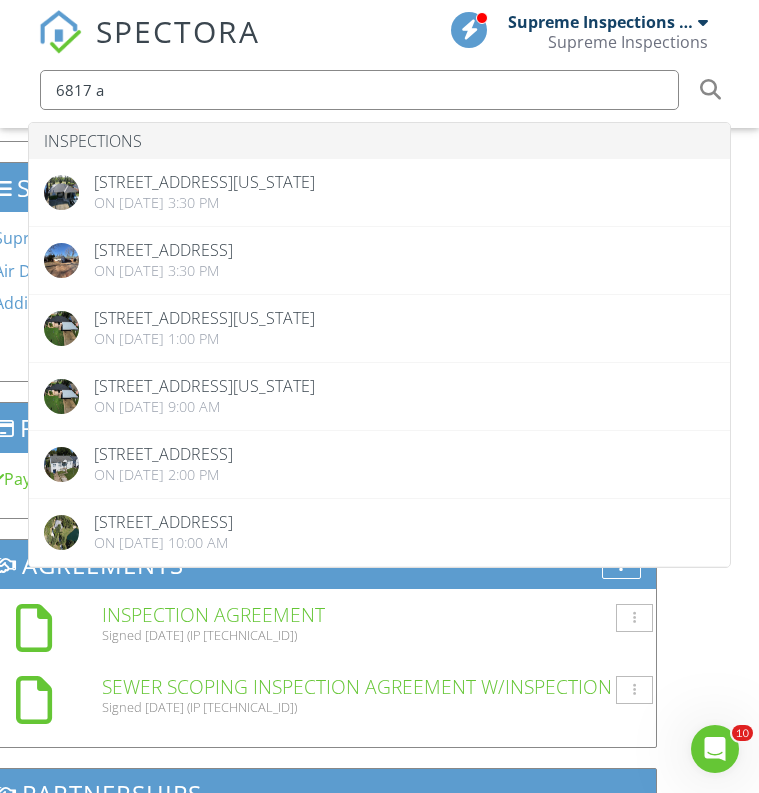 drag, startPoint x: 225, startPoint y: 89, endPoint x: 22, endPoint y: 101, distance: 203.35437 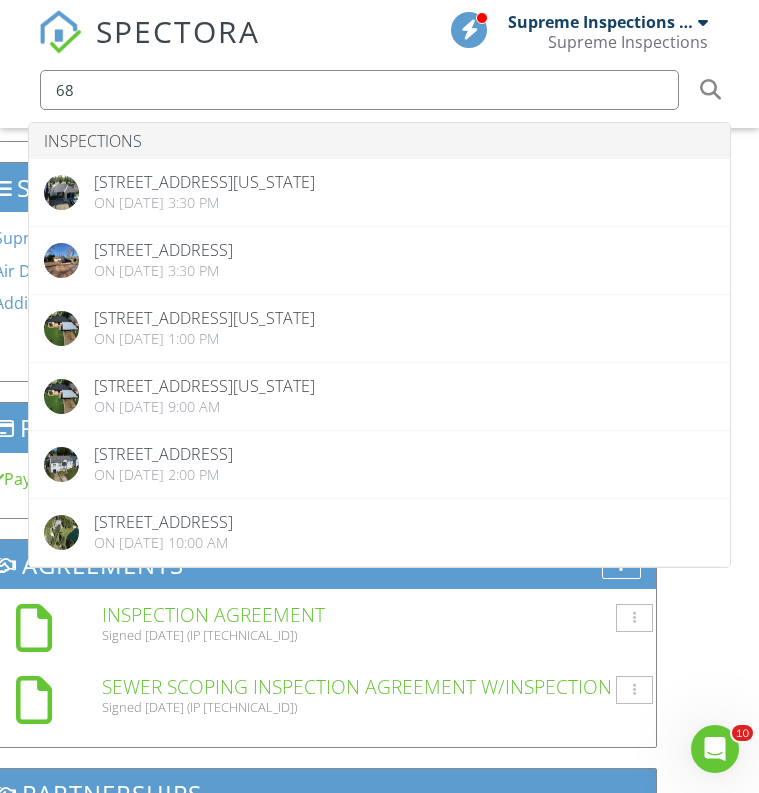type on "6" 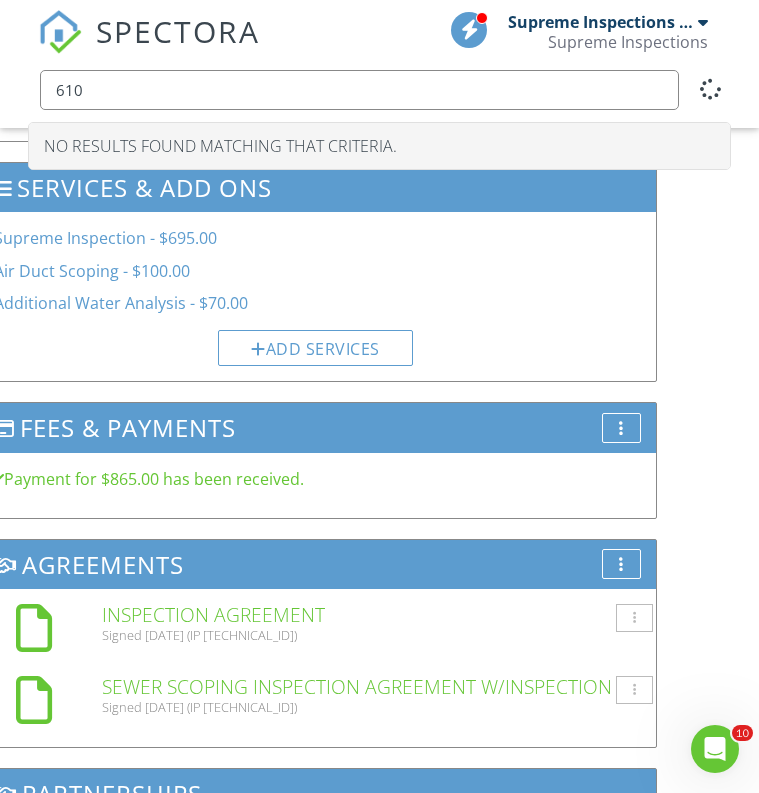 type on "6102" 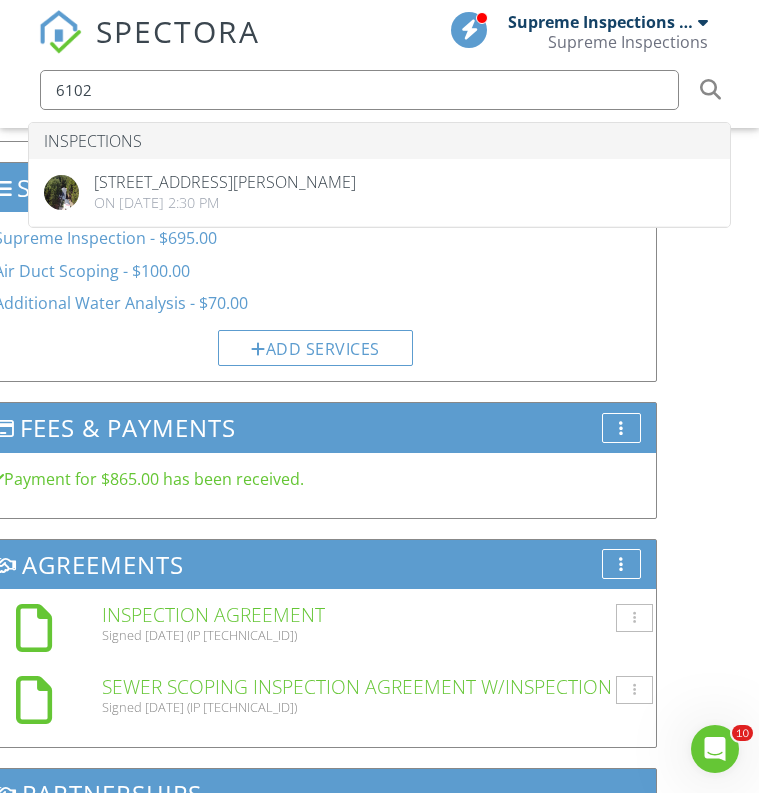 drag, startPoint x: 183, startPoint y: 98, endPoint x: 52, endPoint y: 92, distance: 131.13733 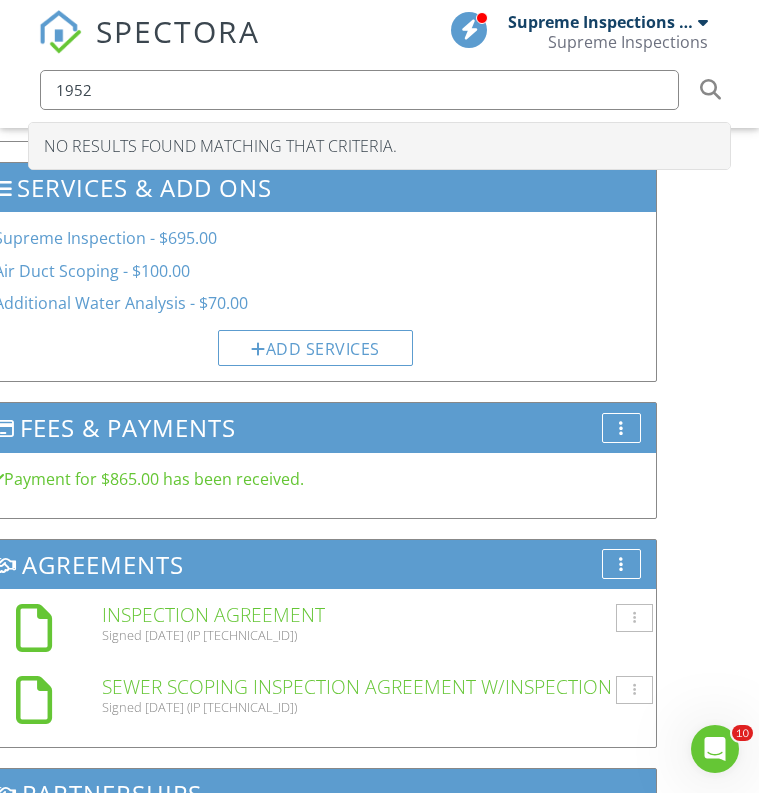 type on "19522" 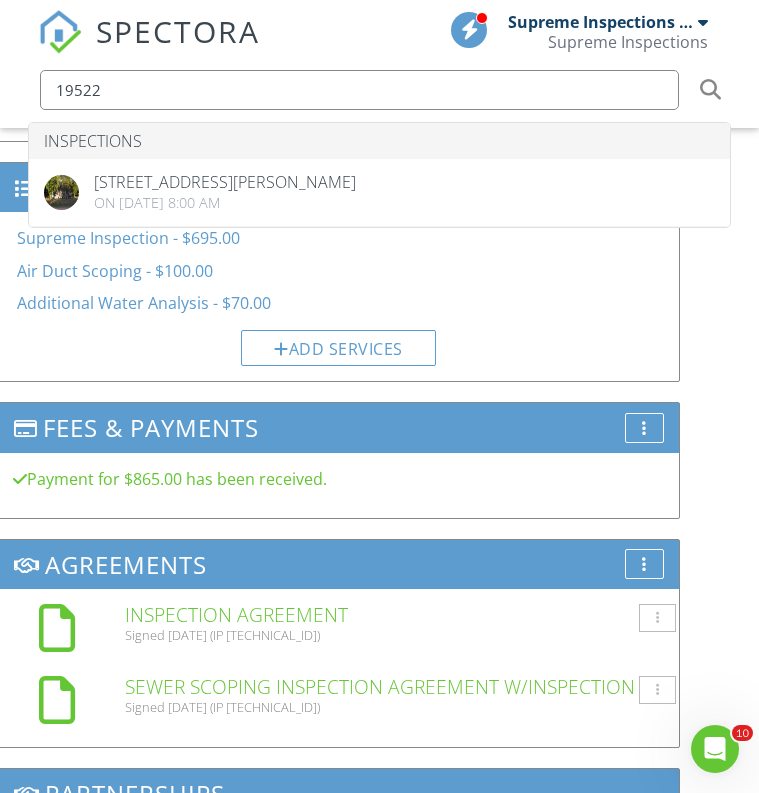 drag, startPoint x: 224, startPoint y: 86, endPoint x: -15, endPoint y: 83, distance: 239.01883 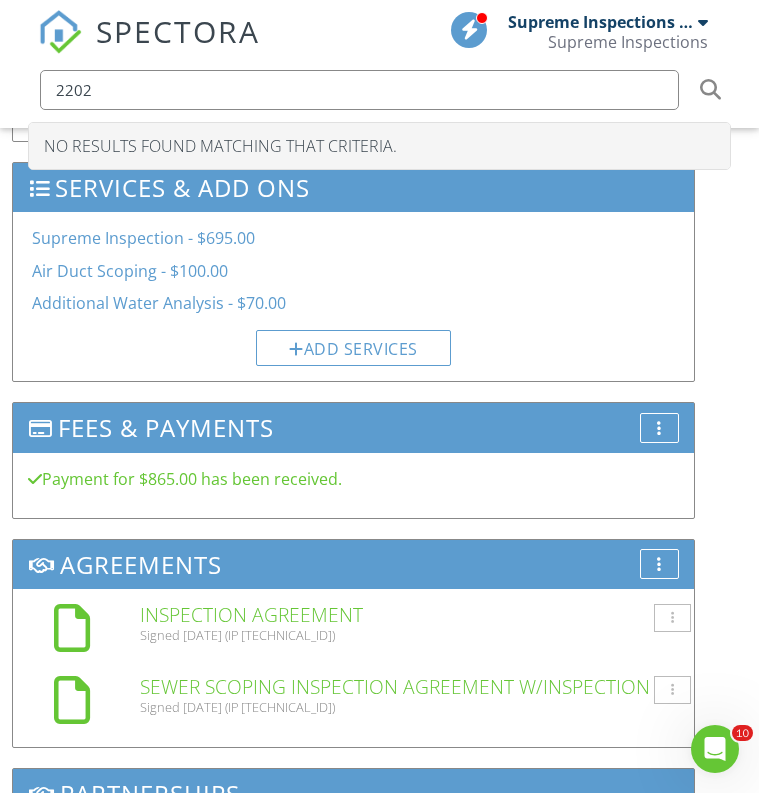 type on "2202" 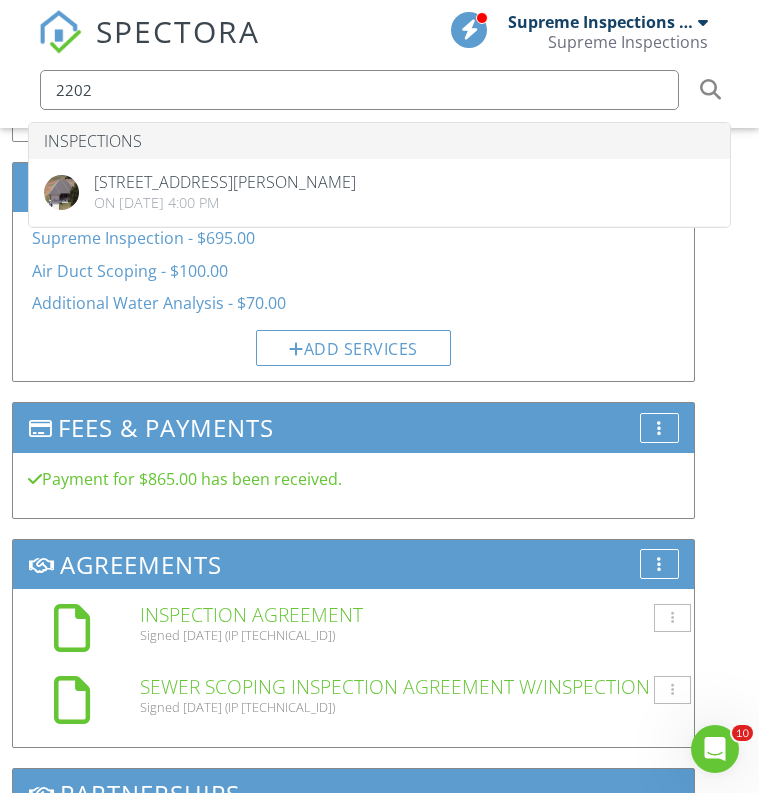 drag, startPoint x: 137, startPoint y: 81, endPoint x: 38, endPoint y: 80, distance: 99.00505 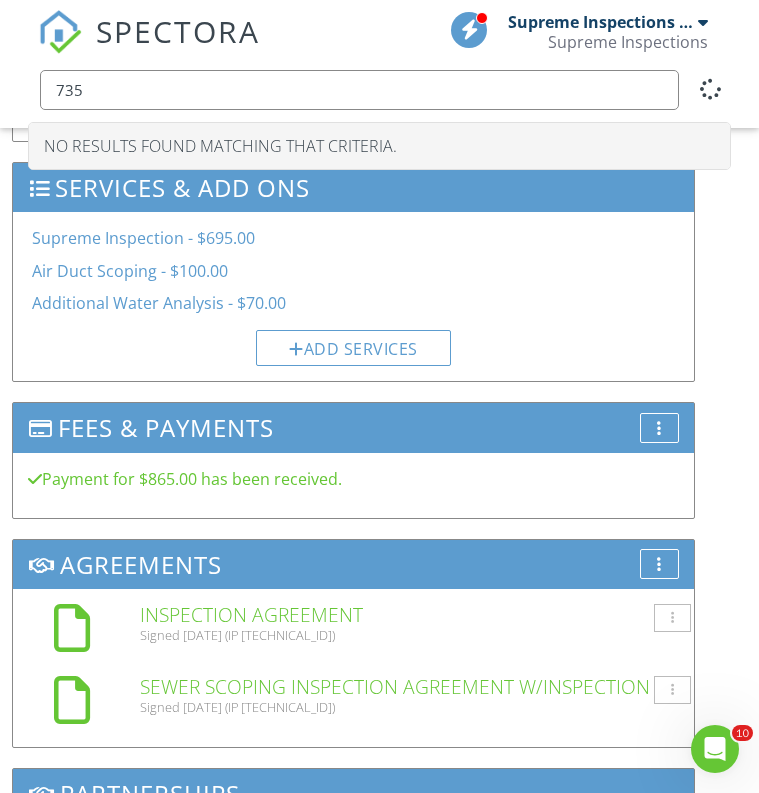 type on "7351" 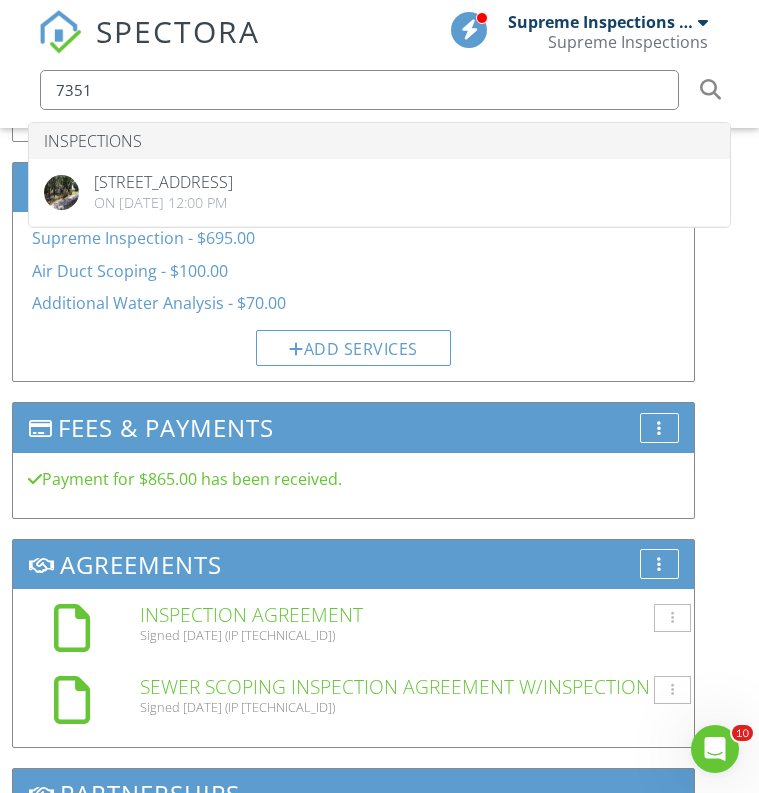 drag, startPoint x: 245, startPoint y: 80, endPoint x: 22, endPoint y: 77, distance: 223.02017 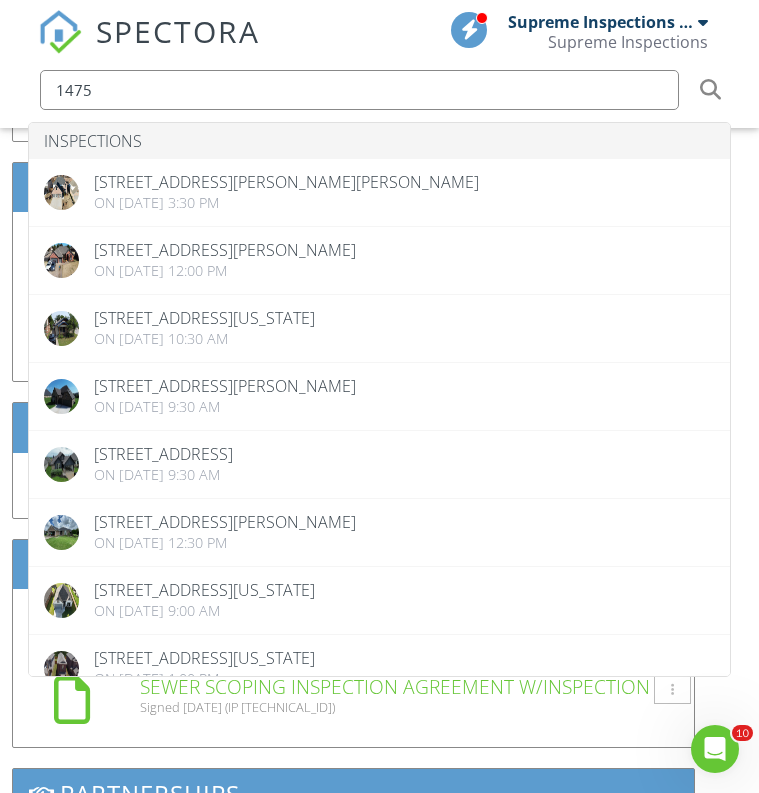 type on "14751" 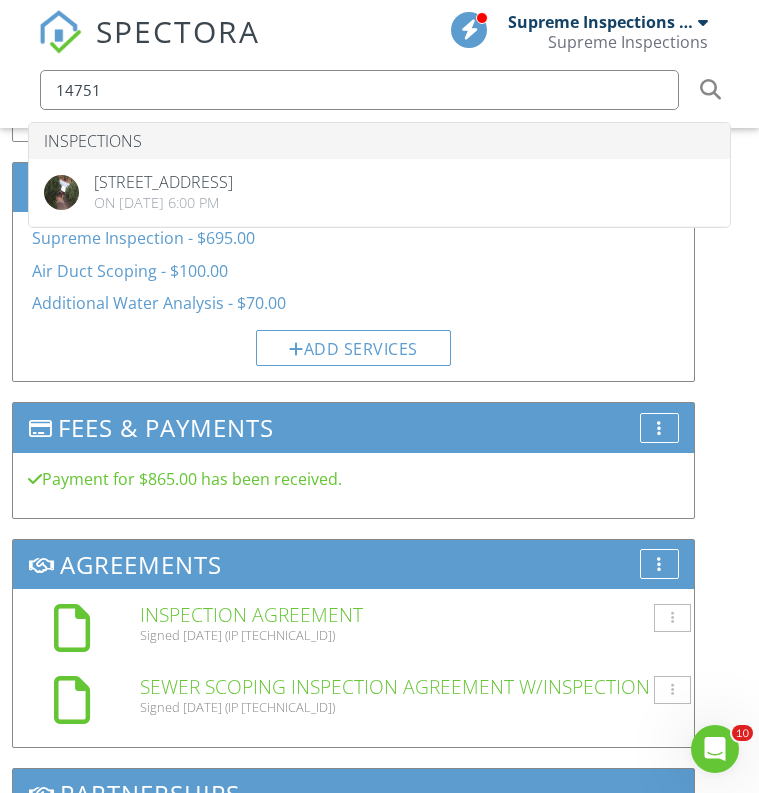 drag, startPoint x: 185, startPoint y: 84, endPoint x: 13, endPoint y: 79, distance: 172.07266 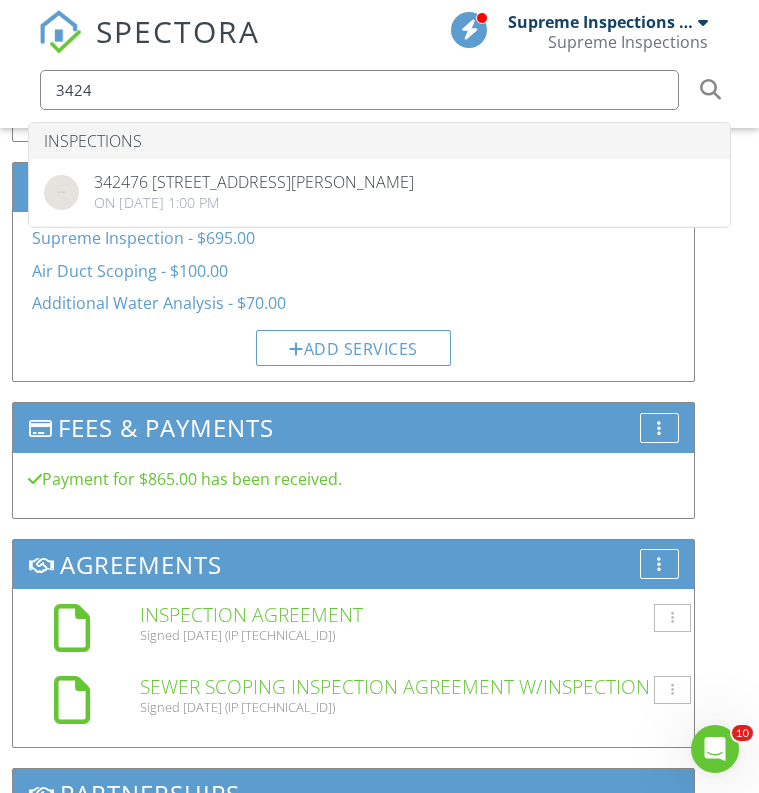 drag, startPoint x: 249, startPoint y: 78, endPoint x: 57, endPoint y: 80, distance: 192.01042 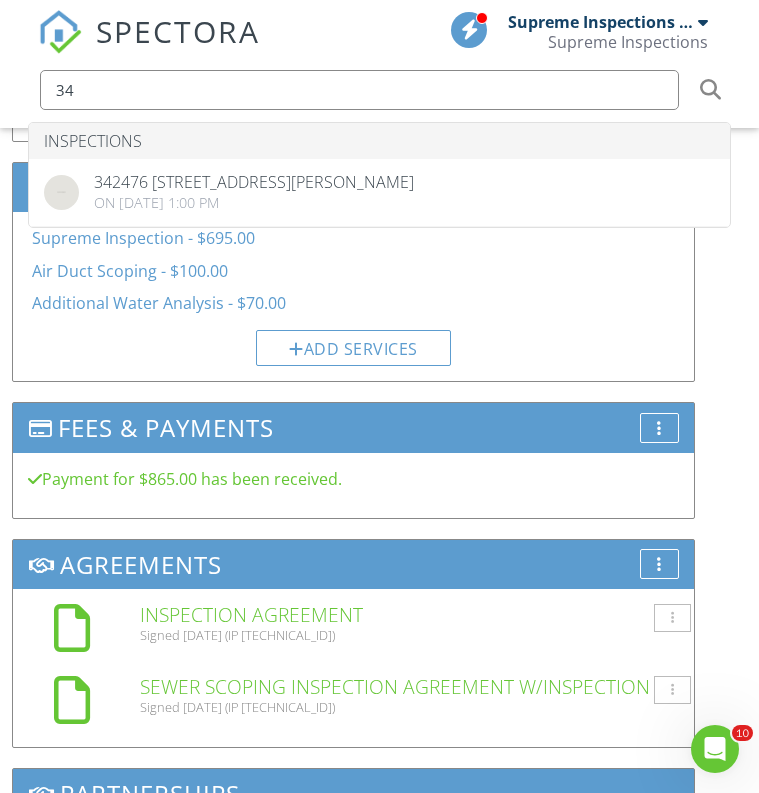 type on "3" 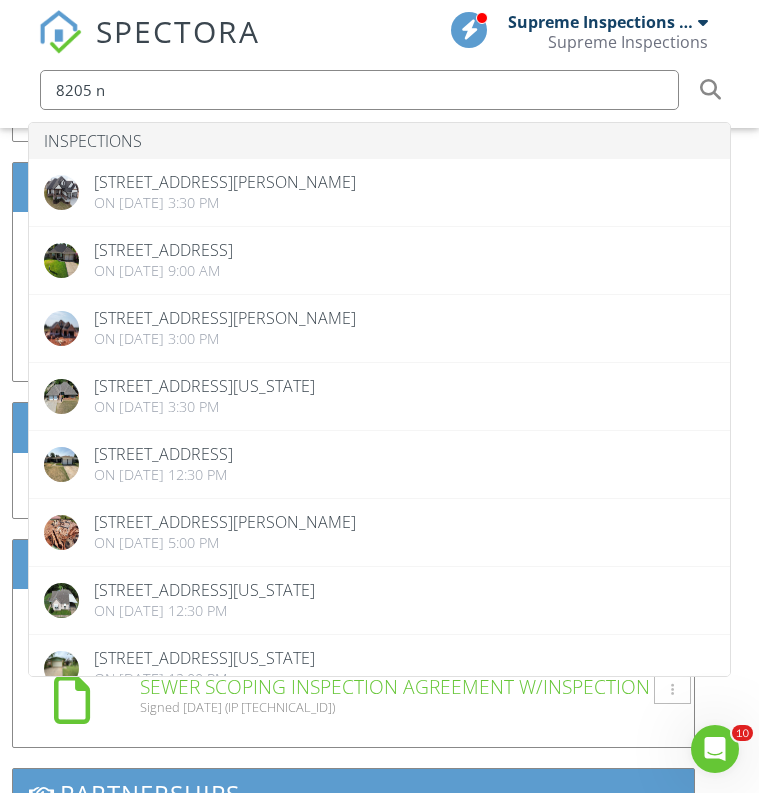 type on "8205 nw" 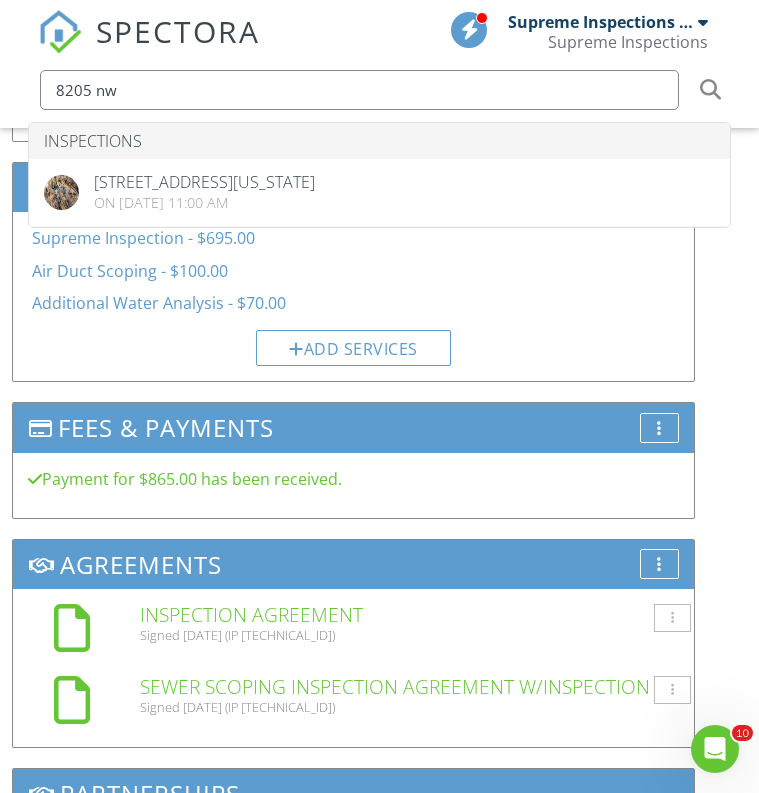 drag, startPoint x: 153, startPoint y: 100, endPoint x: 43, endPoint y: 94, distance: 110.16351 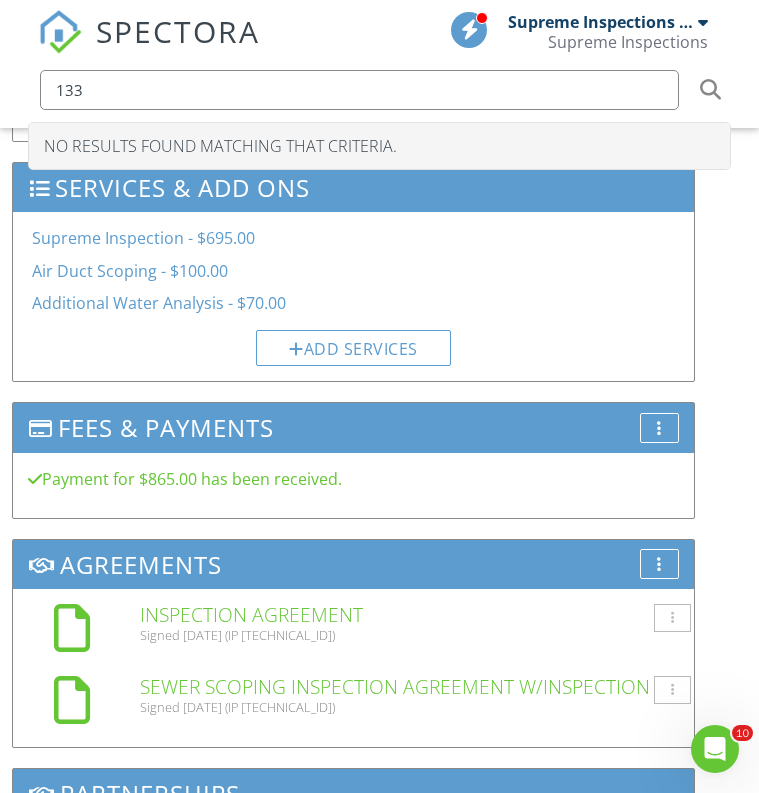 type on "1338" 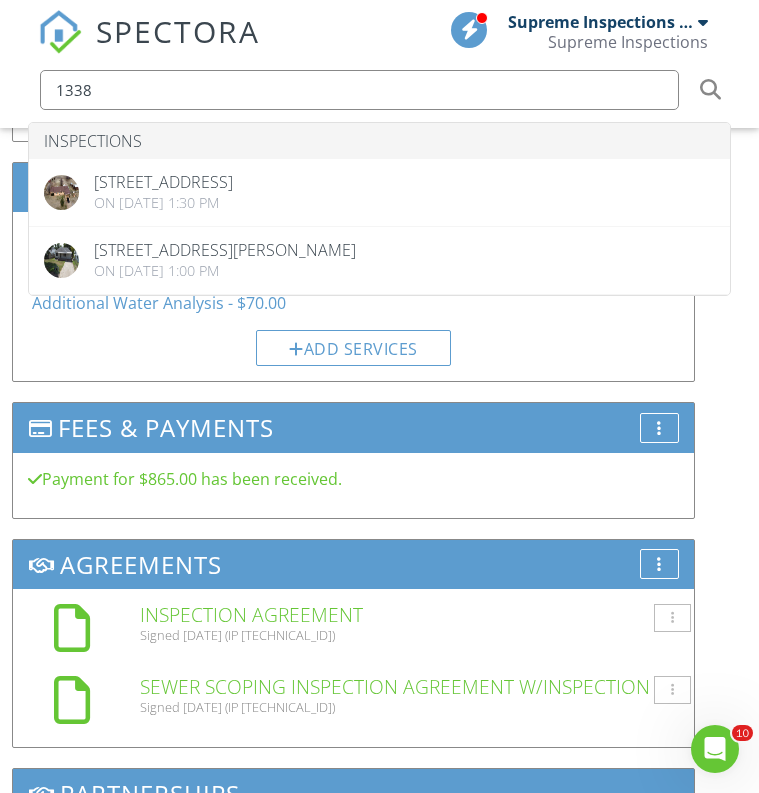 drag, startPoint x: 195, startPoint y: 85, endPoint x: 39, endPoint y: 77, distance: 156.20499 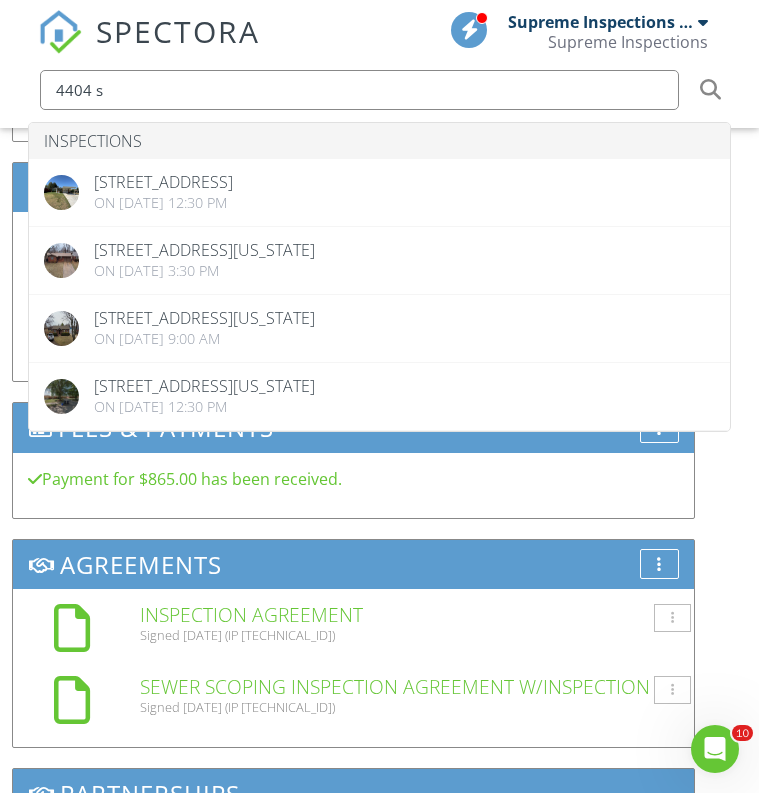 type on "4404 se" 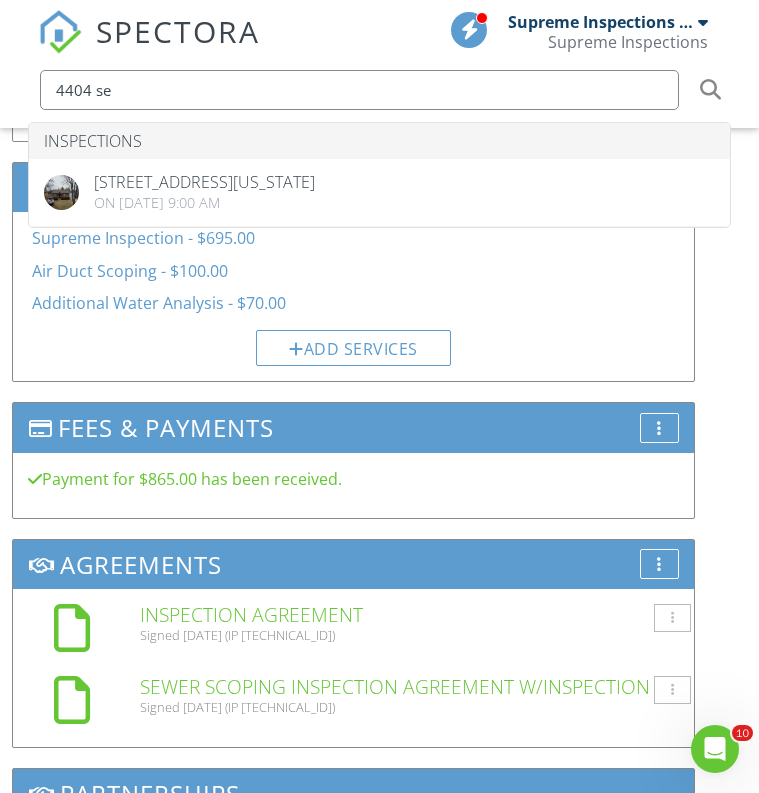 drag, startPoint x: 229, startPoint y: 85, endPoint x: 40, endPoint y: 82, distance: 189.0238 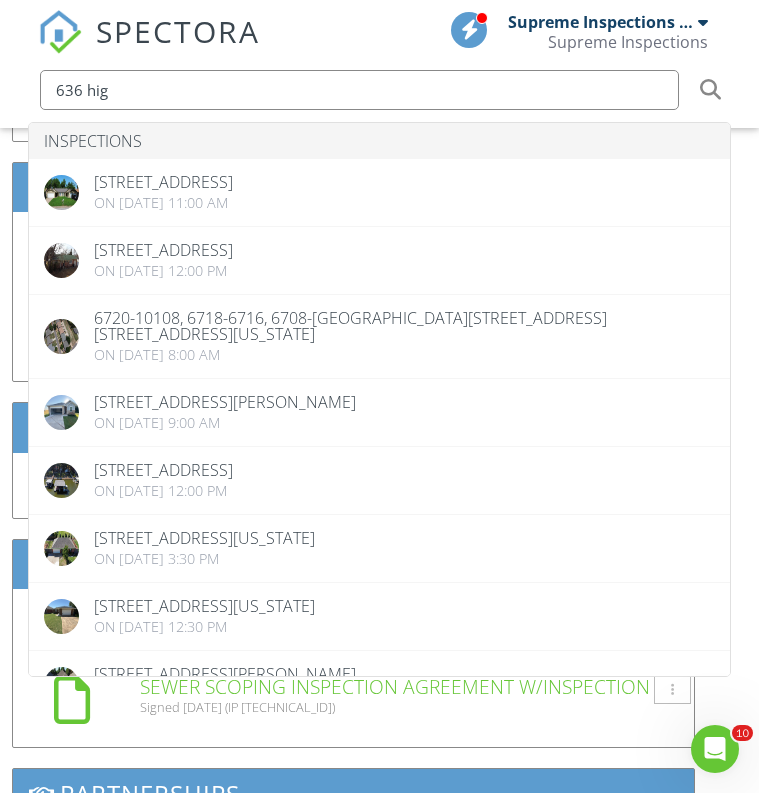 type on "636 high" 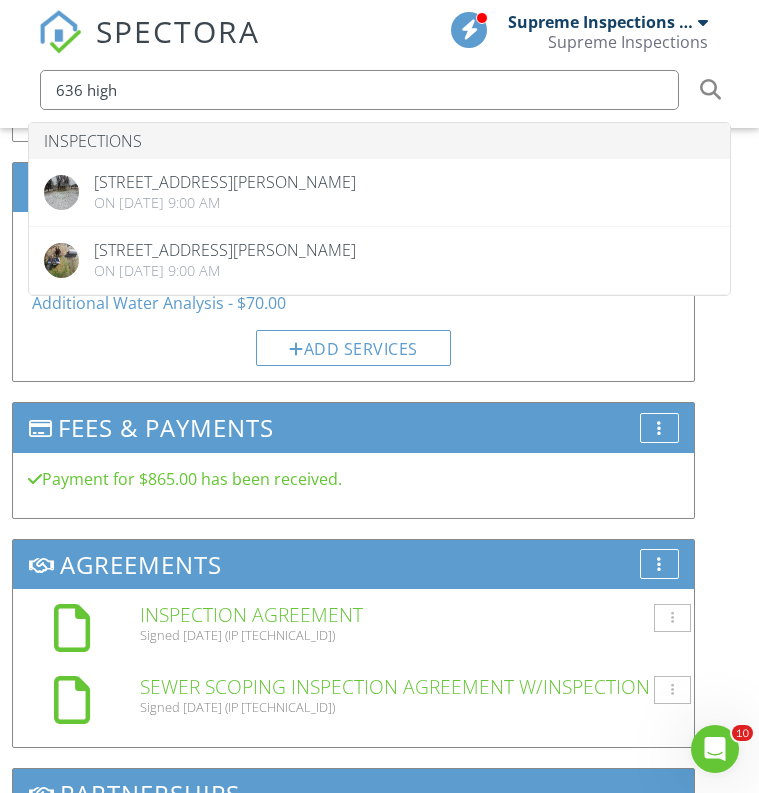 drag, startPoint x: 191, startPoint y: 91, endPoint x: 27, endPoint y: 90, distance: 164.00305 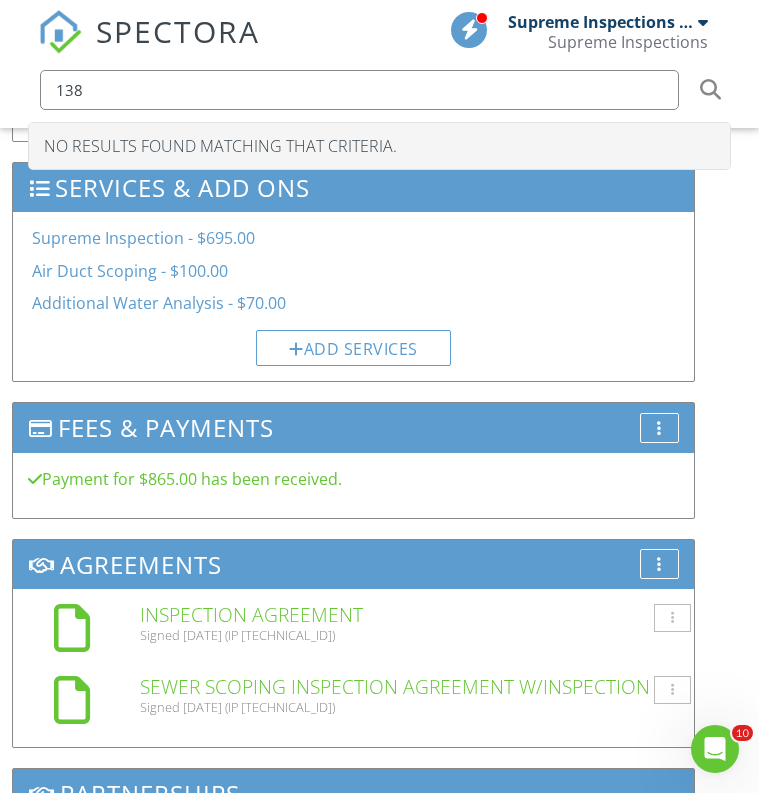 type on "1381" 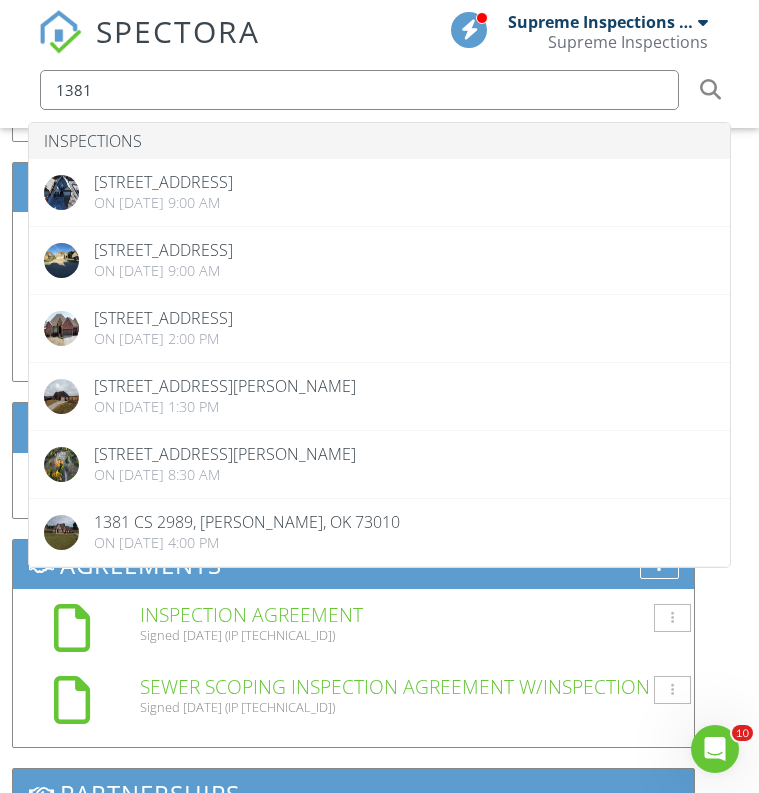 drag, startPoint x: 242, startPoint y: 94, endPoint x: 57, endPoint y: 88, distance: 185.09727 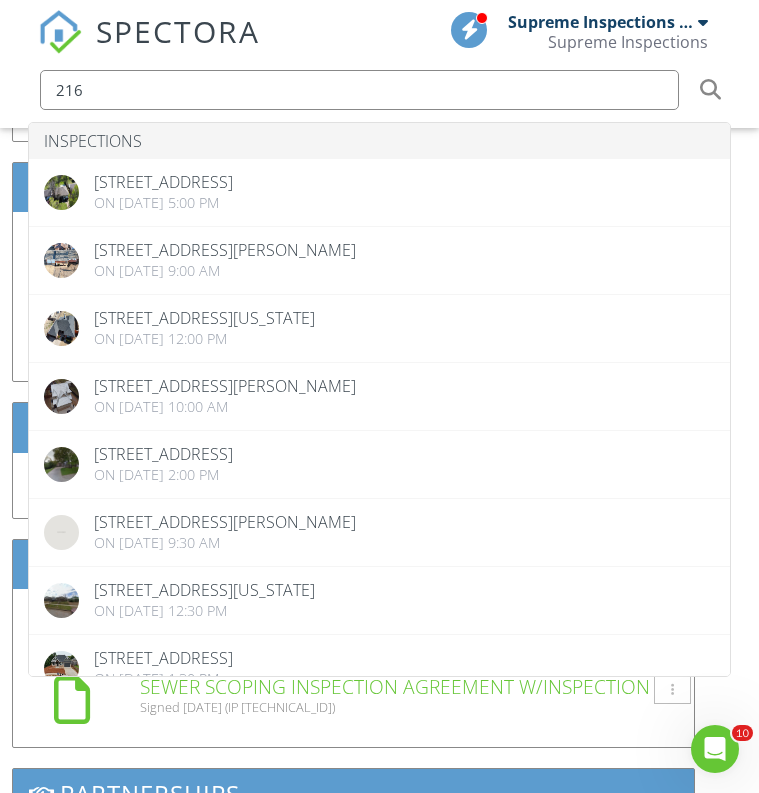 type on "2165" 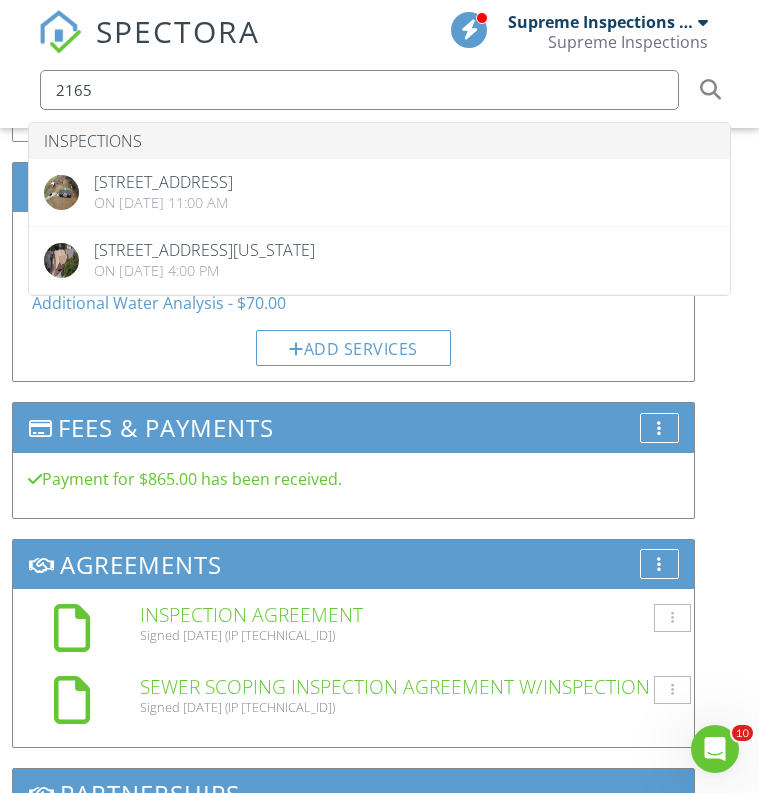drag, startPoint x: 133, startPoint y: 101, endPoint x: 6, endPoint y: 96, distance: 127.09839 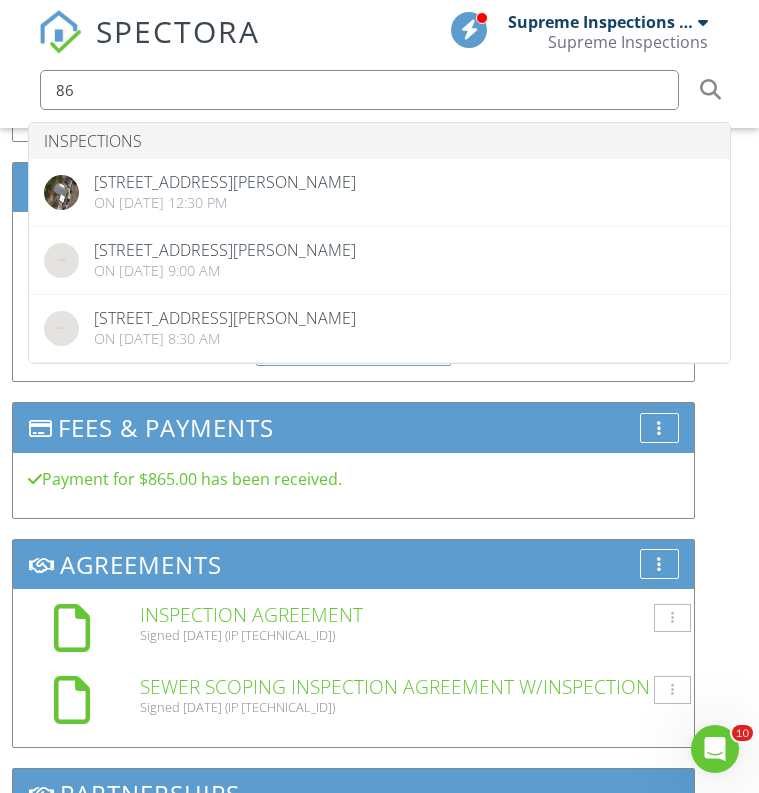 type on "8" 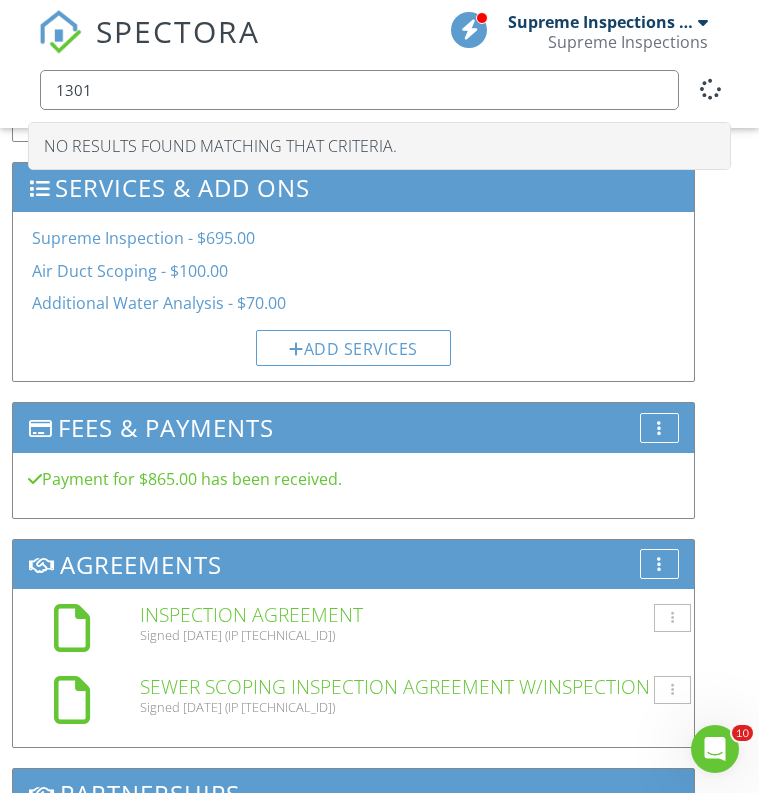 type on "13012" 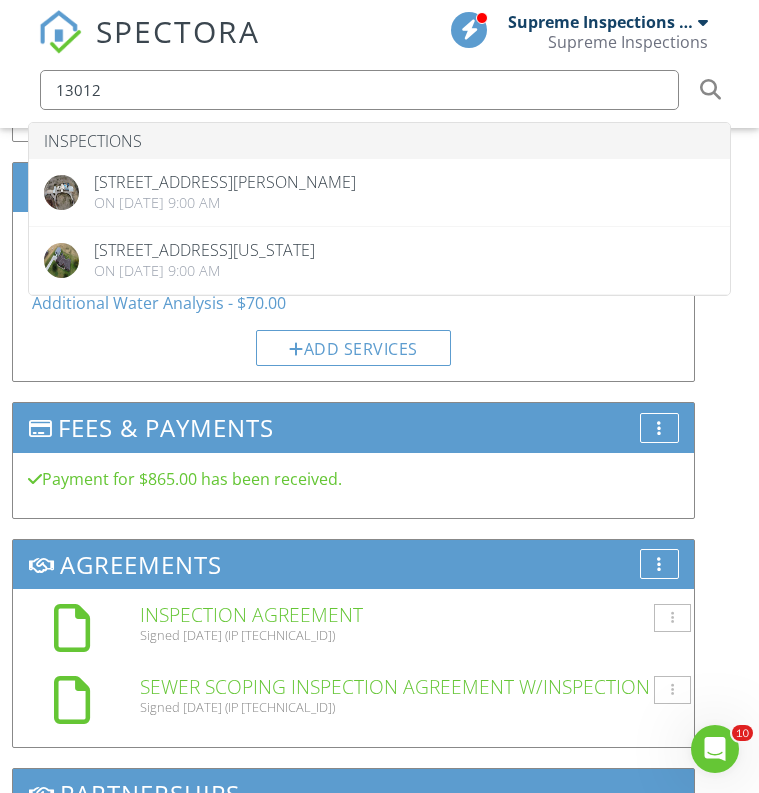 drag, startPoint x: 282, startPoint y: 88, endPoint x: 41, endPoint y: 86, distance: 241.0083 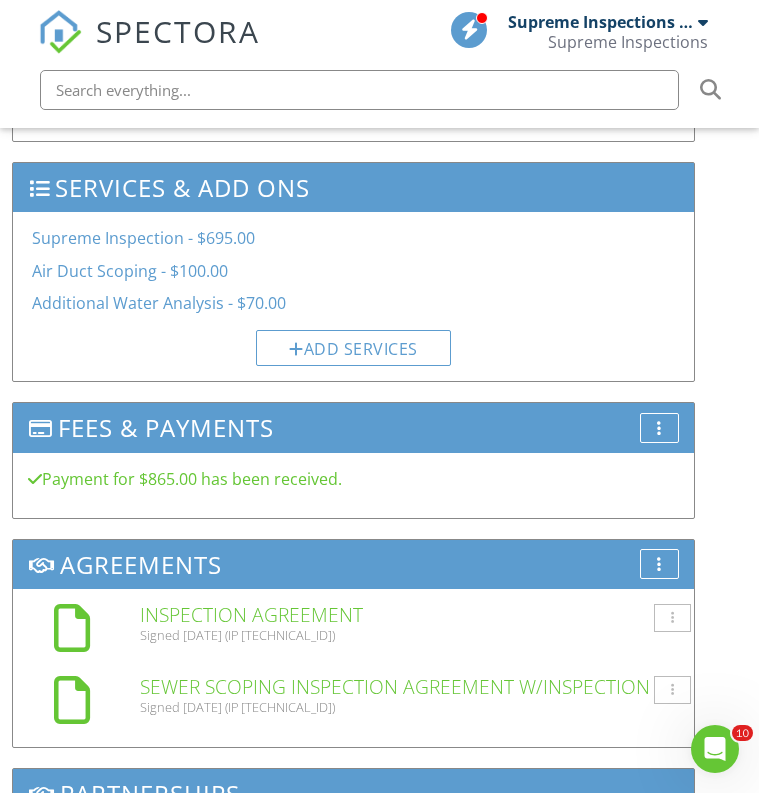click at bounding box center [379, 90] 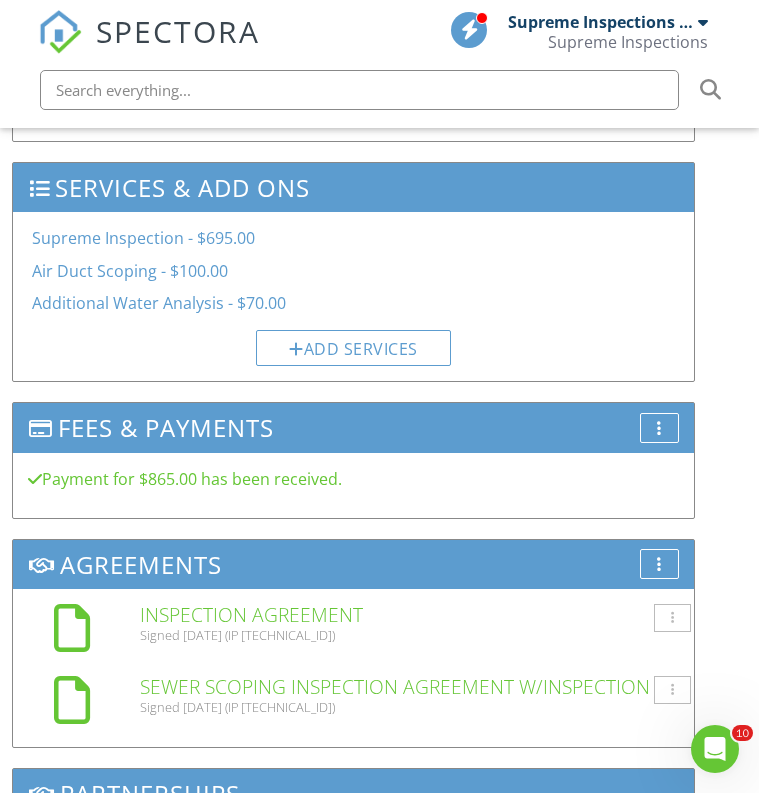 click at bounding box center [359, 90] 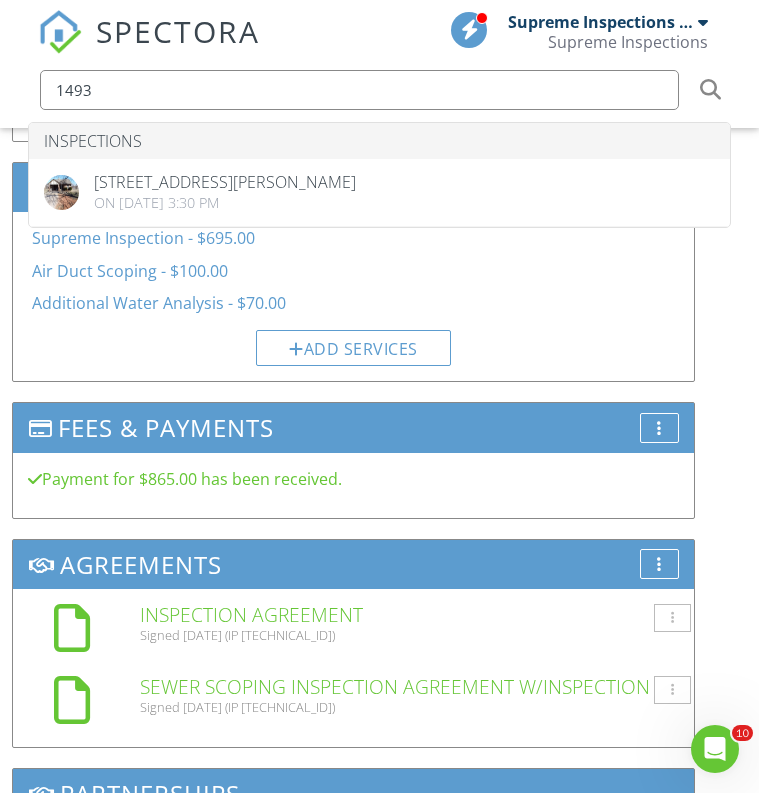 drag, startPoint x: 188, startPoint y: 92, endPoint x: 73, endPoint y: 86, distance: 115.15642 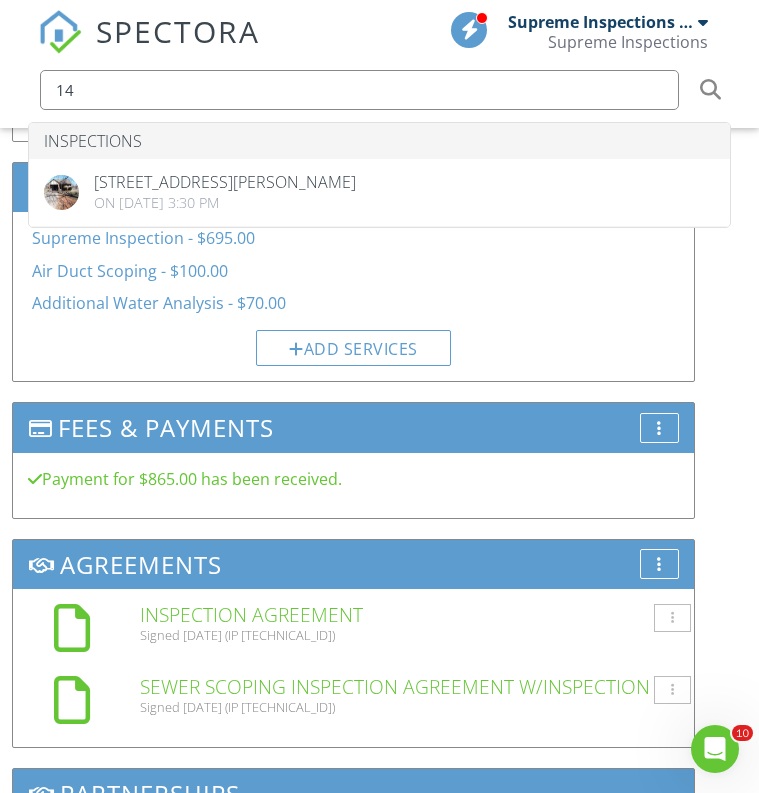 type on "1" 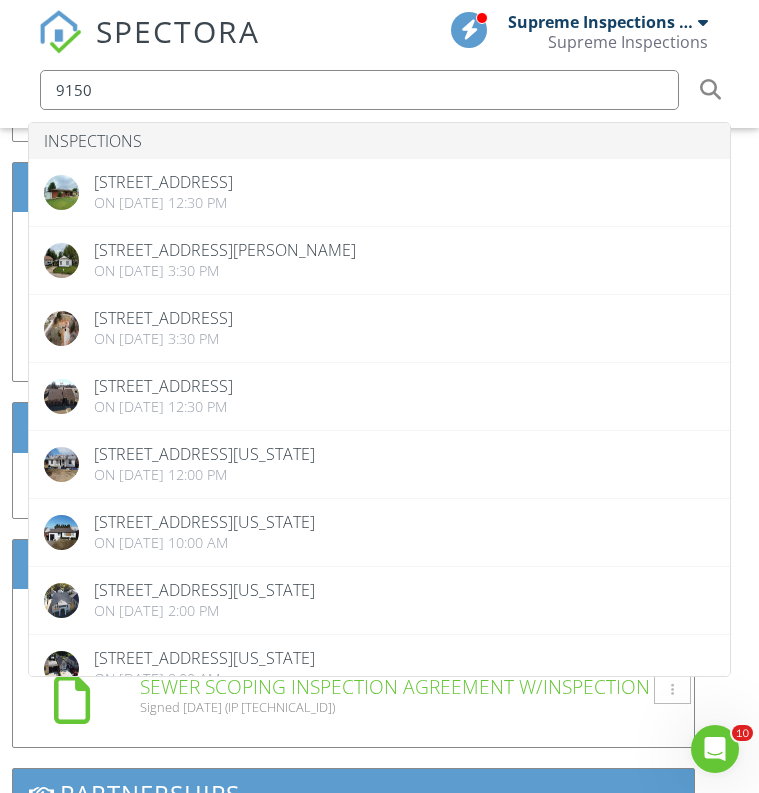 type on "9150" 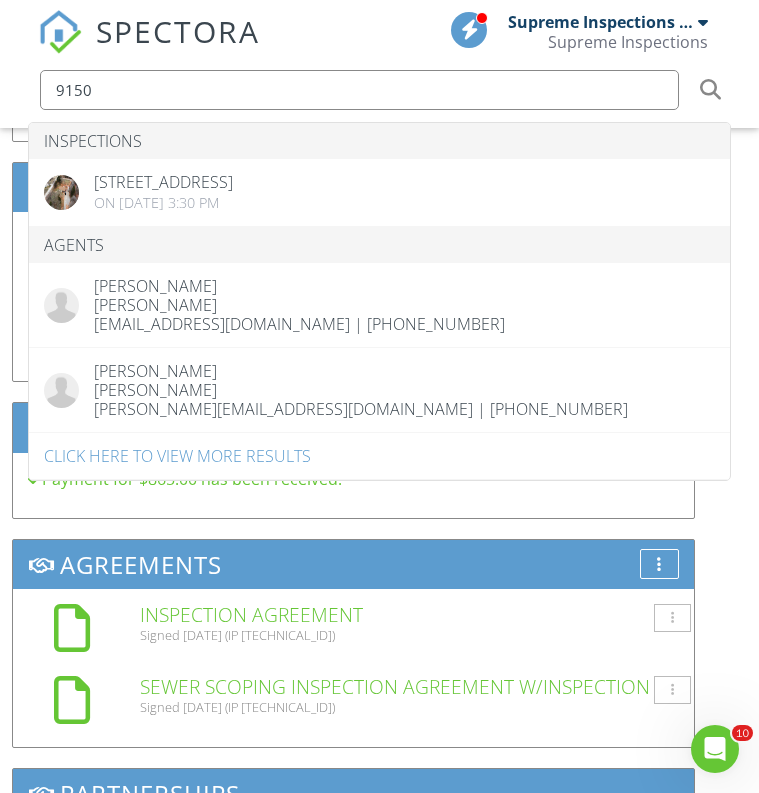 drag, startPoint x: 205, startPoint y: 93, endPoint x: 23, endPoint y: 95, distance: 182.01099 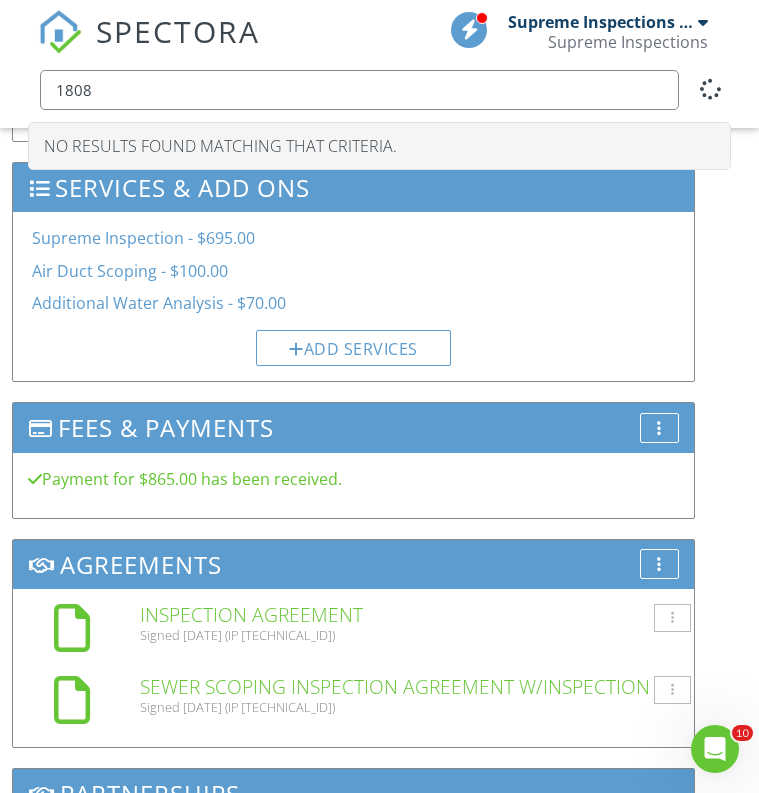 type on "18082" 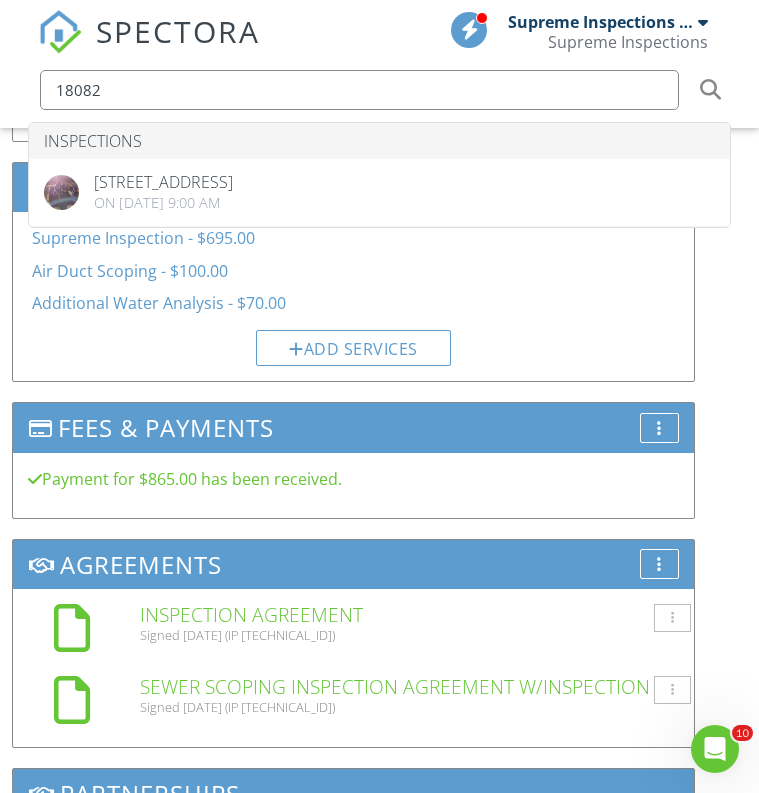 drag, startPoint x: 214, startPoint y: 93, endPoint x: -1, endPoint y: 95, distance: 215.00931 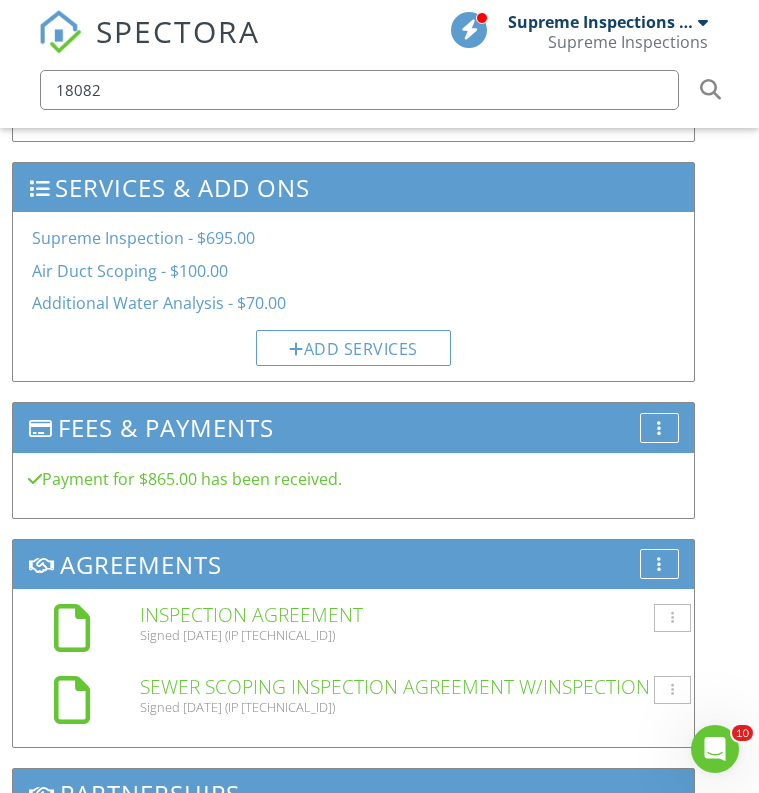 scroll, scrollTop: 4136, scrollLeft: 25, axis: both 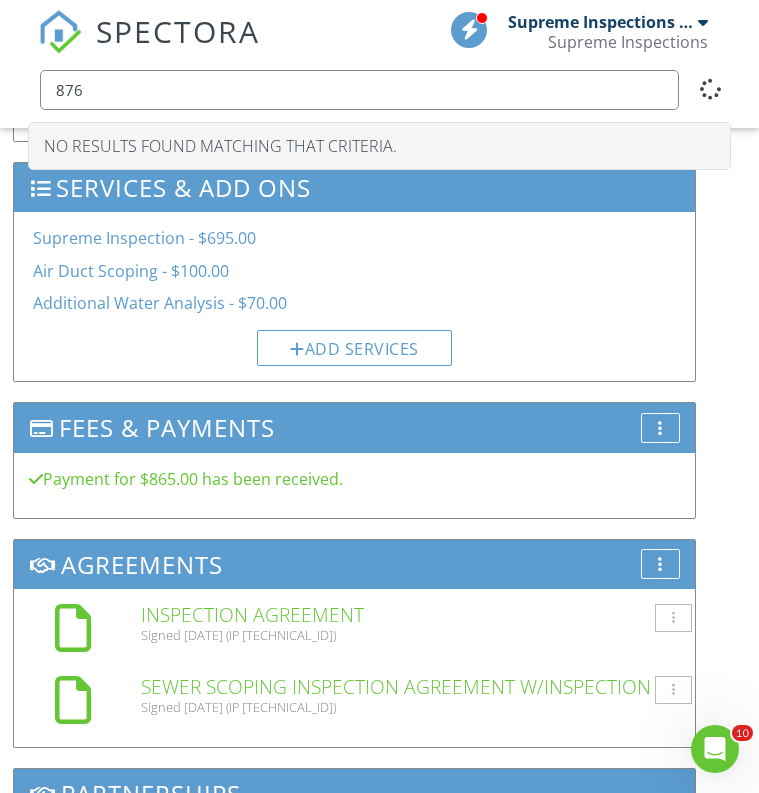 type on "8769" 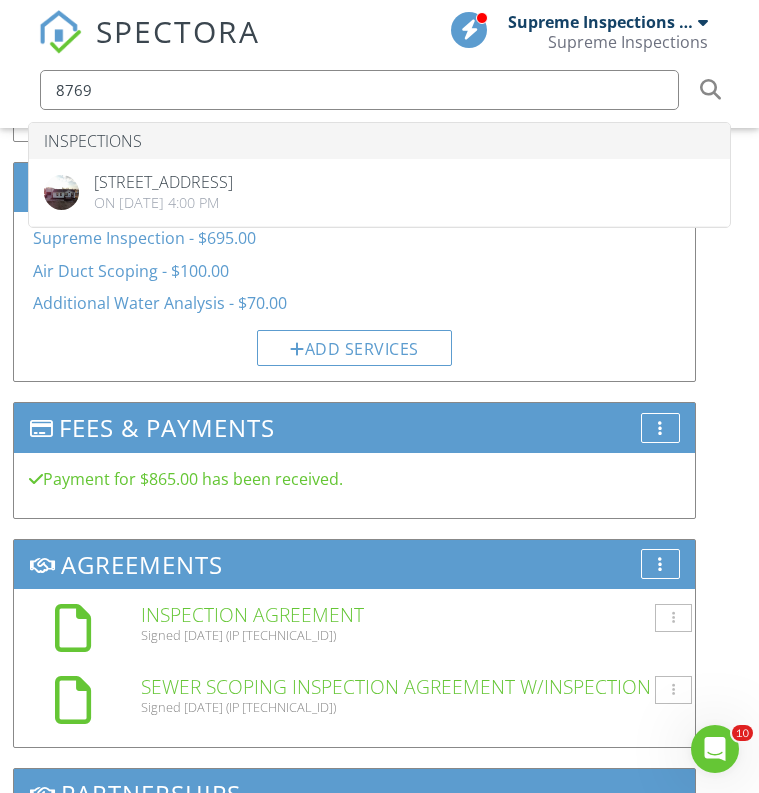drag, startPoint x: 185, startPoint y: 83, endPoint x: 48, endPoint y: 89, distance: 137.13132 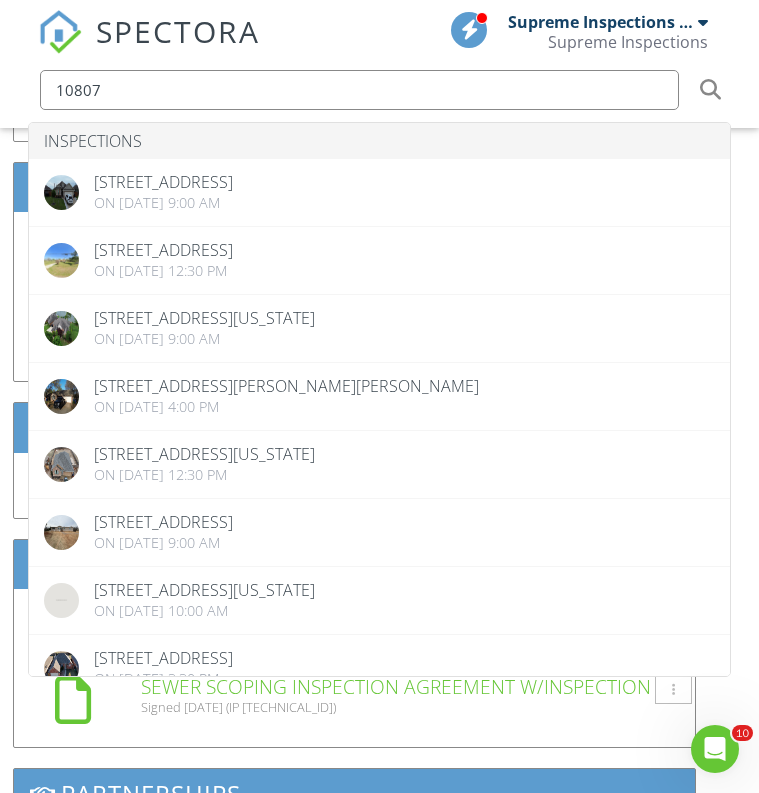 type on "108075" 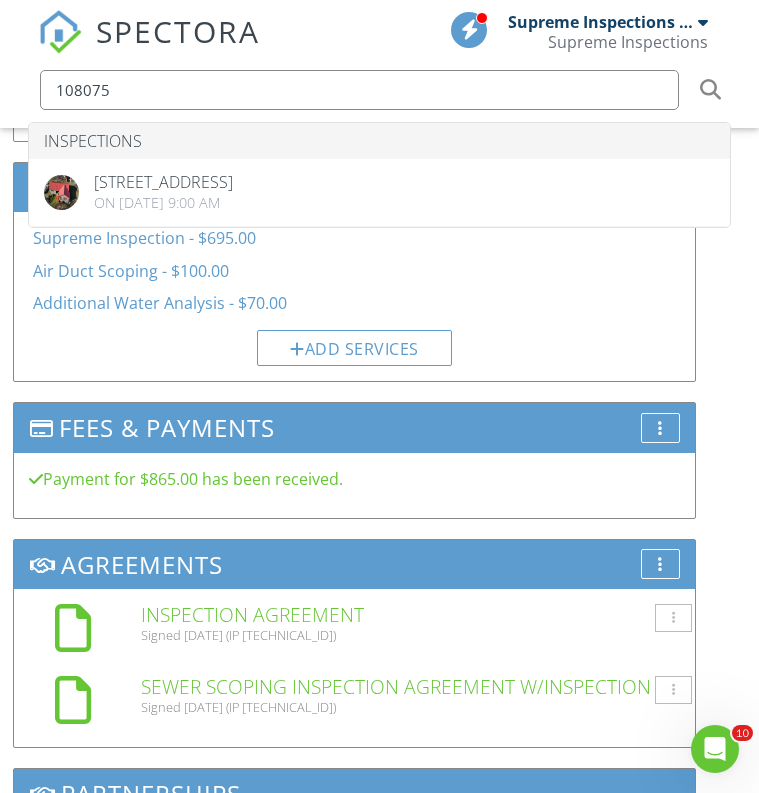 drag, startPoint x: 220, startPoint y: 81, endPoint x: 35, endPoint y: 85, distance: 185.04324 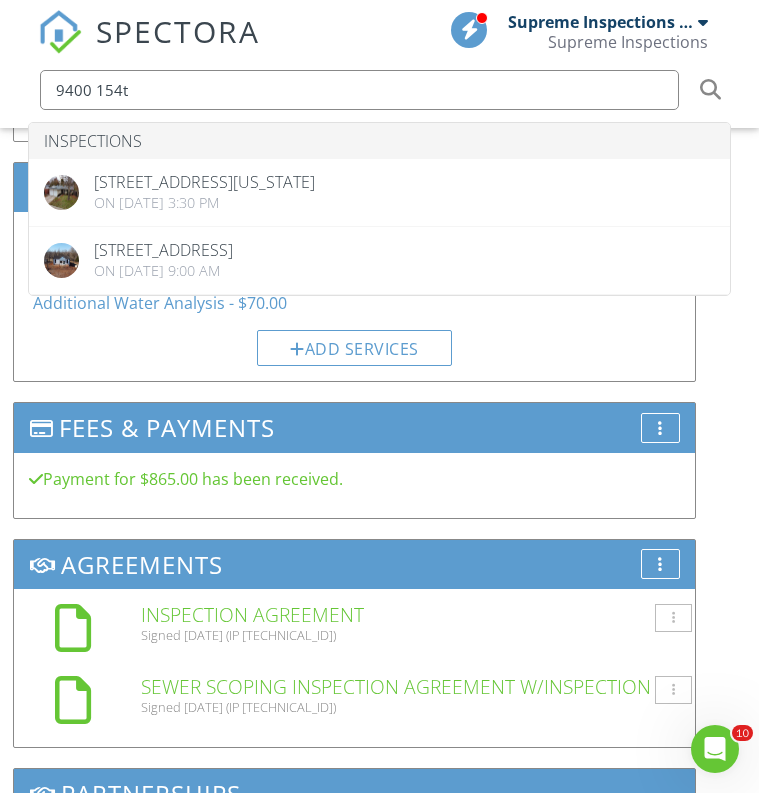 type on "9400 154th" 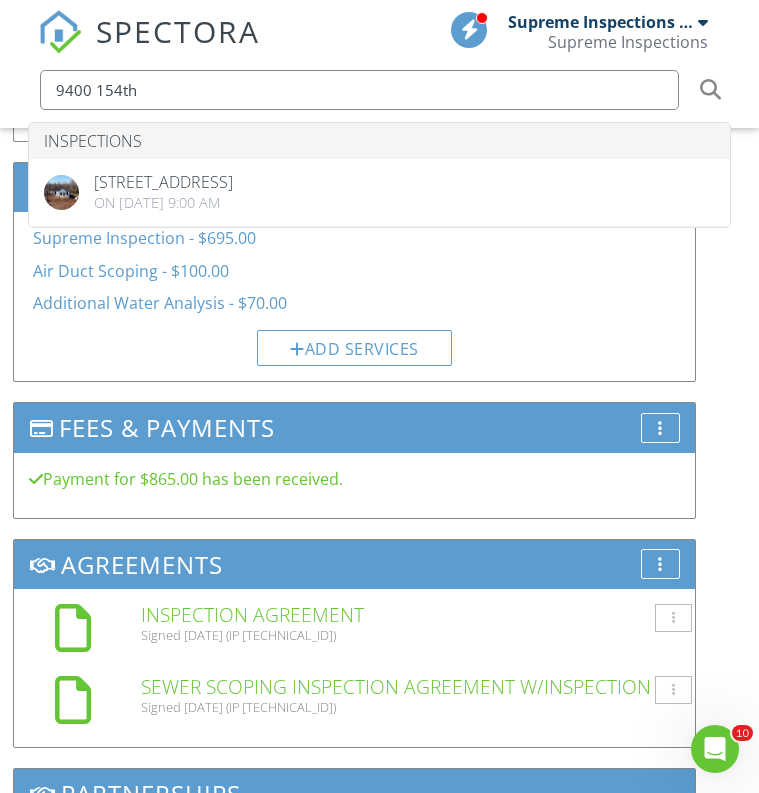 drag, startPoint x: 193, startPoint y: 84, endPoint x: 39, endPoint y: 96, distance: 154.46683 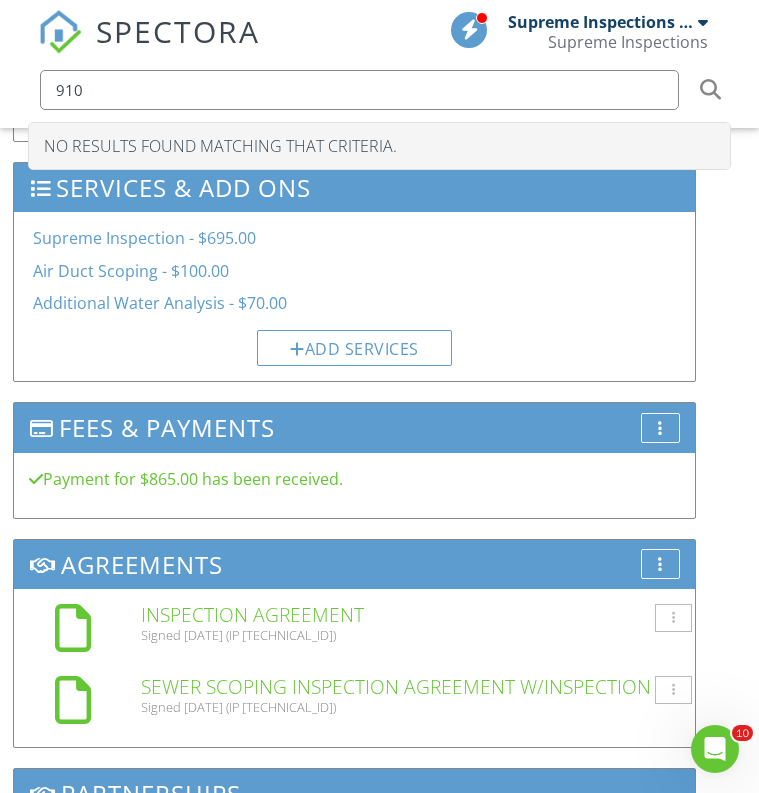 type on "9101" 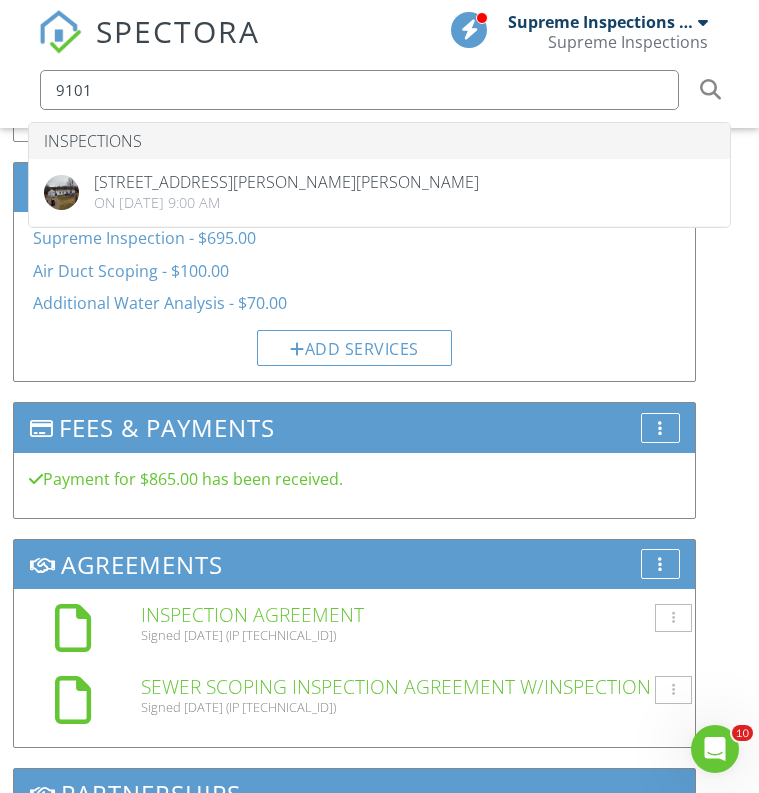 drag, startPoint x: 187, startPoint y: 92, endPoint x: 26, endPoint y: 86, distance: 161.11176 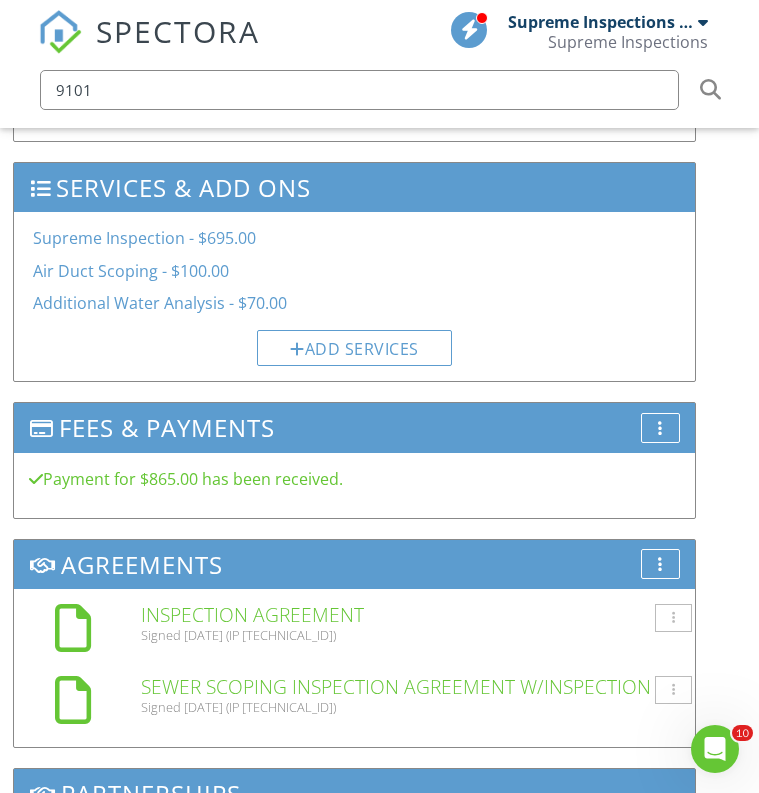 type 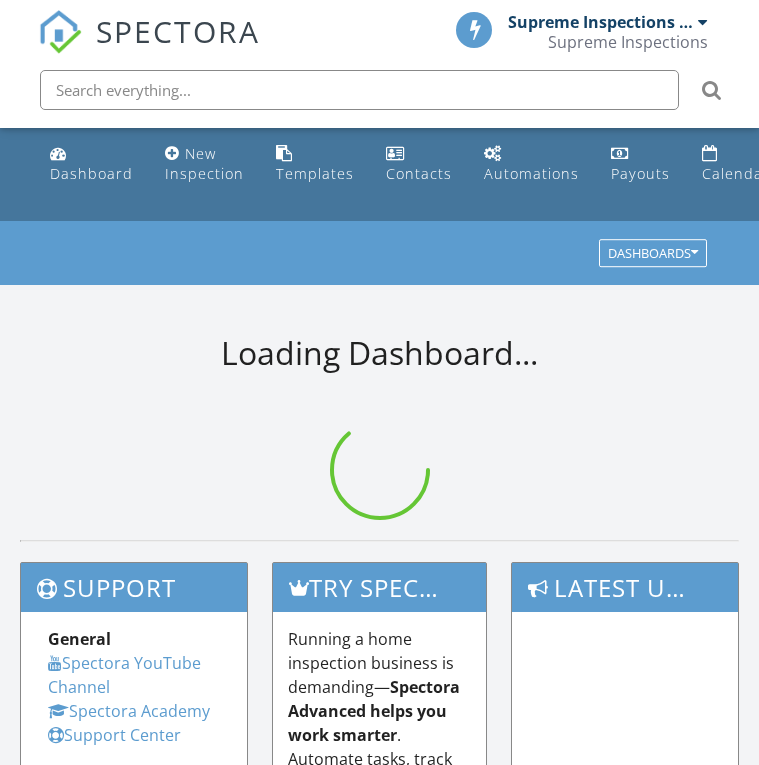 scroll, scrollTop: 0, scrollLeft: 0, axis: both 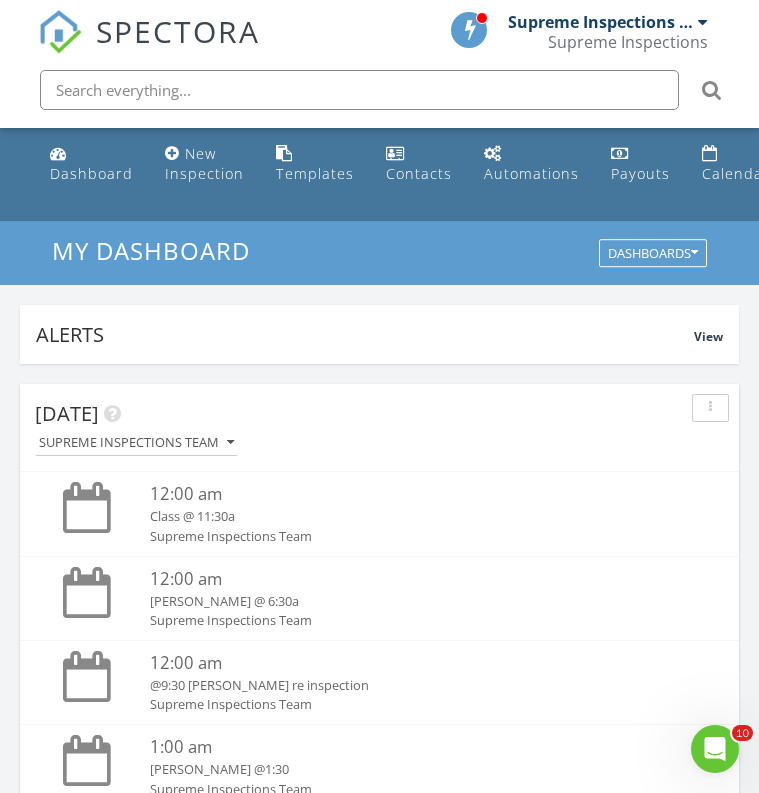 click at bounding box center [359, 90] 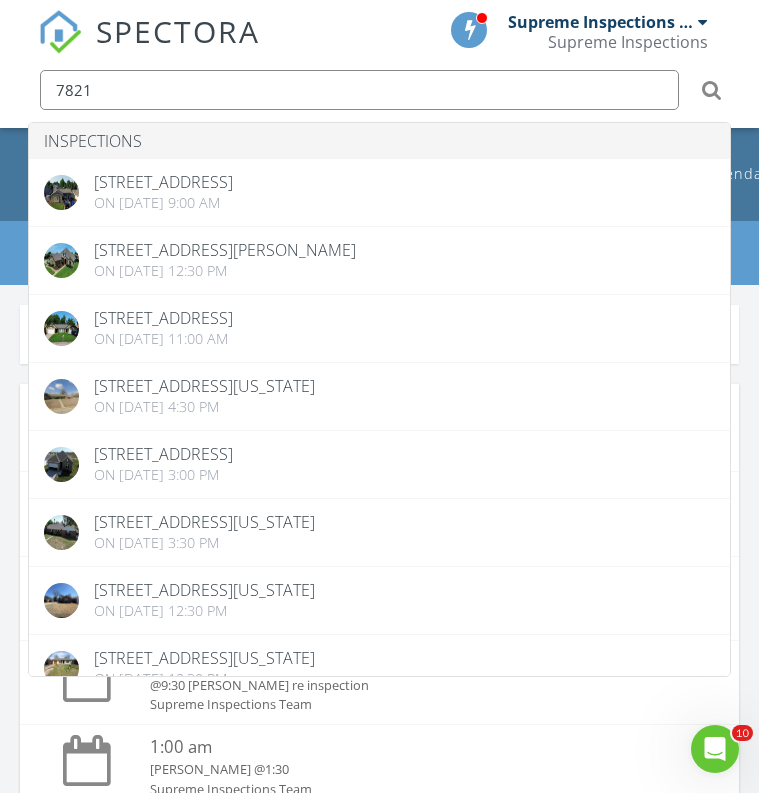 click on "SPECTORA
7821     Inspections   [STREET_ADDRESS]   On [DATE] 9:00 am     [STREET_ADDRESS][PERSON_NAME]   On [DATE] 12:30 pm     [STREET_ADDRESS]   On [DATE] 11:00 am     [STREET_ADDRESS][US_STATE]   On [DATE] 4:30 pm     [STREET_ADDRESS]   On [DATE] 3:00 pm     [STREET_ADDRESS][US_STATE]   On [DATE] 3:30 pm     [STREET_ADDRESS][US_STATE]   On [DATE] 12:30 pm     [STREET_ADDRESS][US_STATE]   On [DATE] 12:30 pm     [STREET_ADDRESS]   On [DATE] 12:30 pm     [STREET_ADDRESS][US_STATE]   On [DATE] 12:30 pm     [STREET_ADDRESS]   On [DATE] 12:30 pm     [STREET_ADDRESS]   On [DATE] 3:30 pm     [STREET_ADDRESS][PERSON_NAME]   On [DATE] 9:00 am     [STREET_ADDRESS]           Agents" at bounding box center [379, 32] 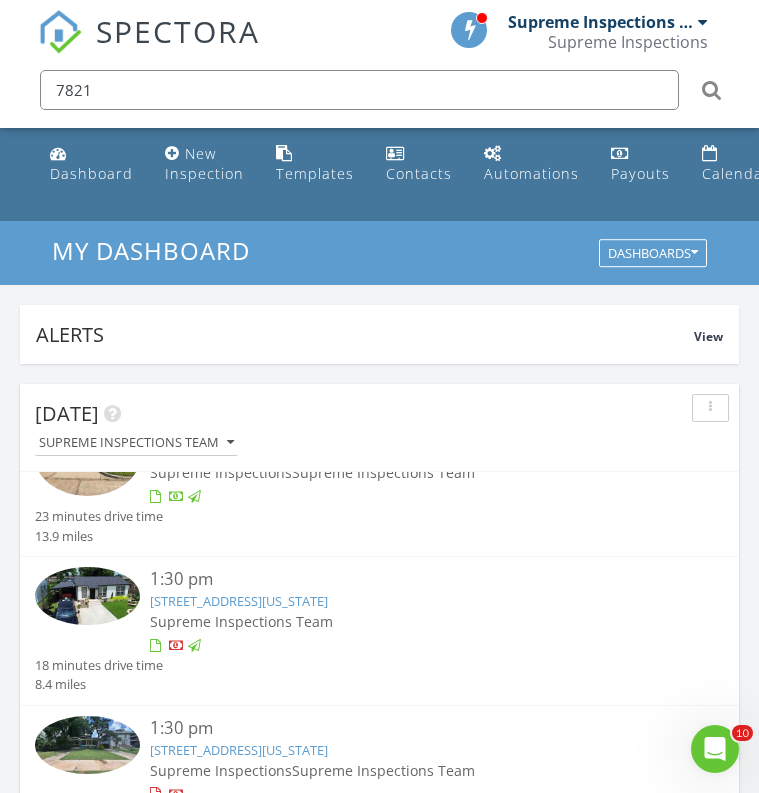 scroll, scrollTop: 706, scrollLeft: 0, axis: vertical 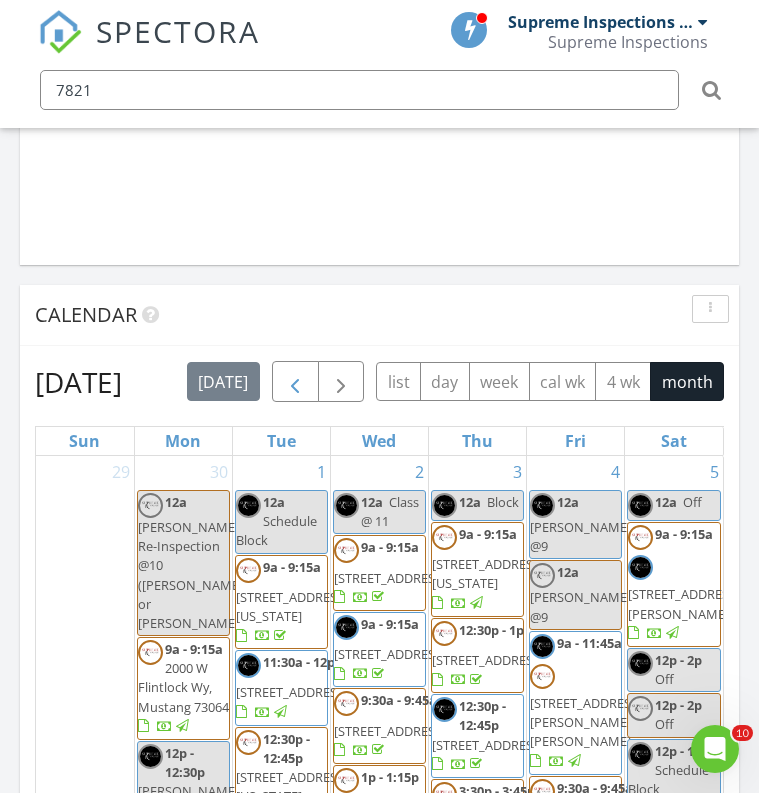 click at bounding box center (295, 383) 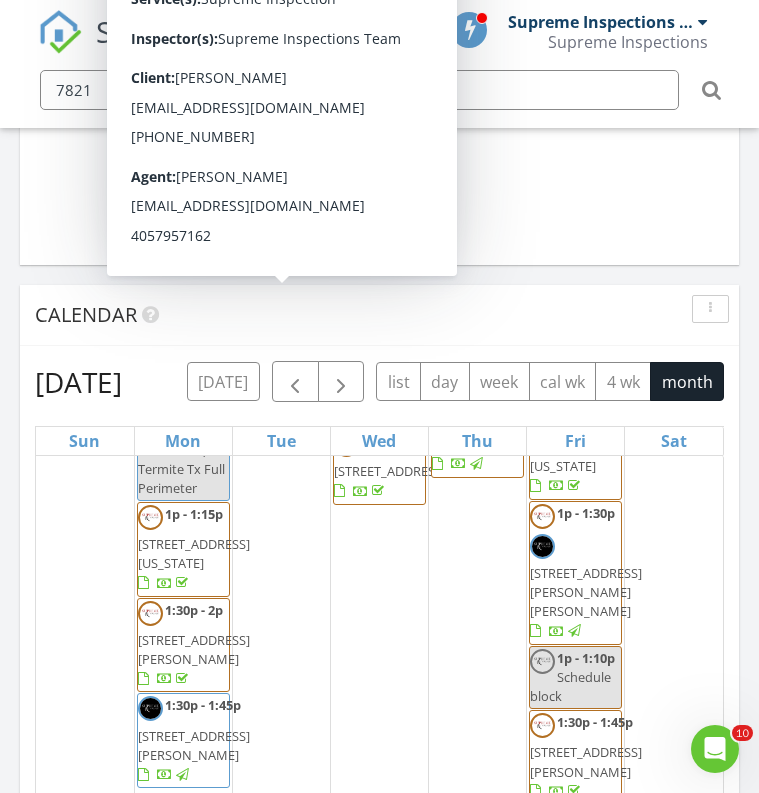 scroll, scrollTop: 3070, scrollLeft: 0, axis: vertical 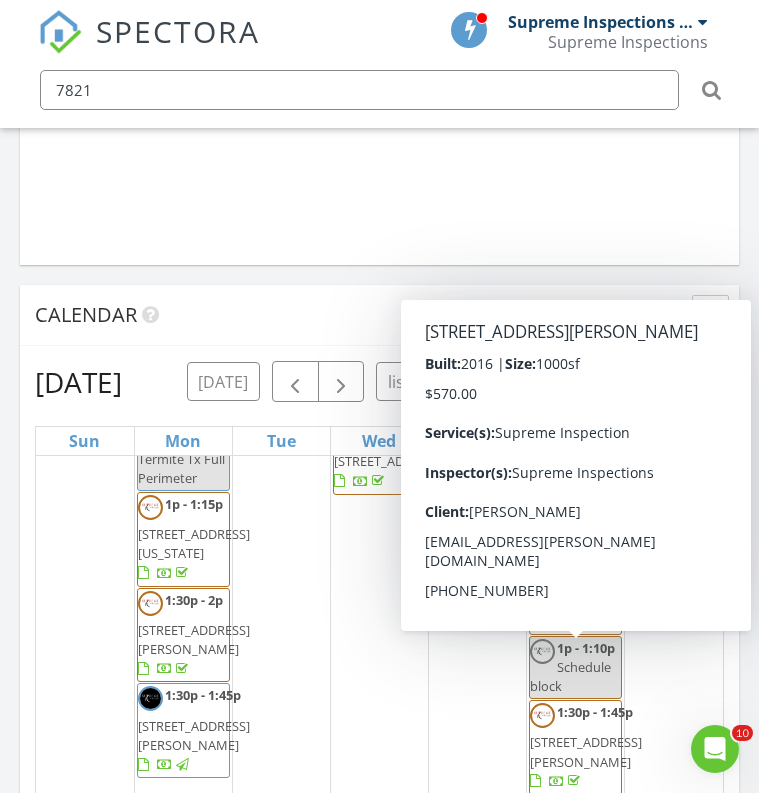 click on "Calendar" at bounding box center [379, 315] 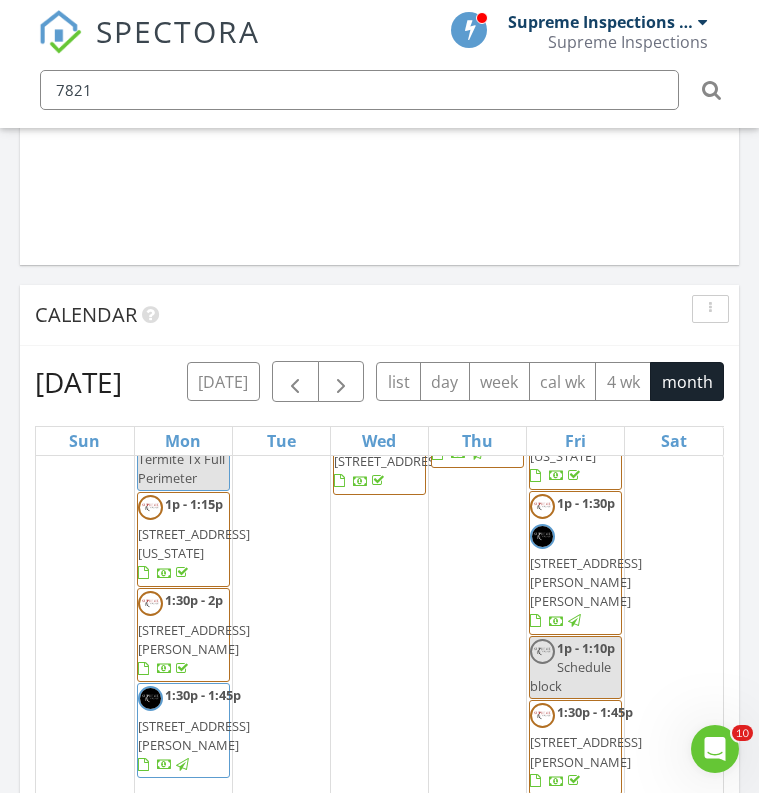 click on "7821" at bounding box center [359, 90] 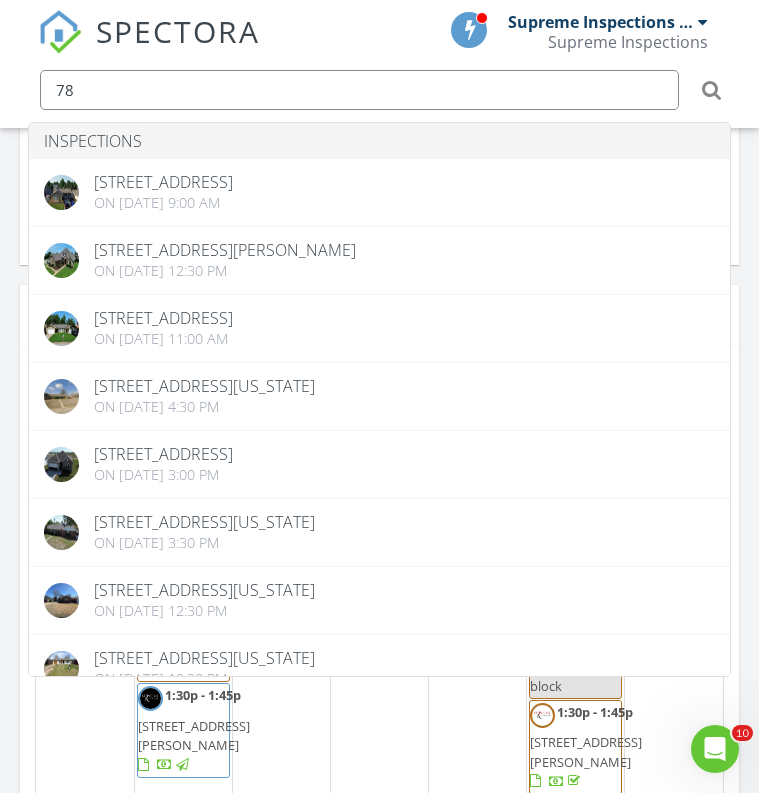 type on "7" 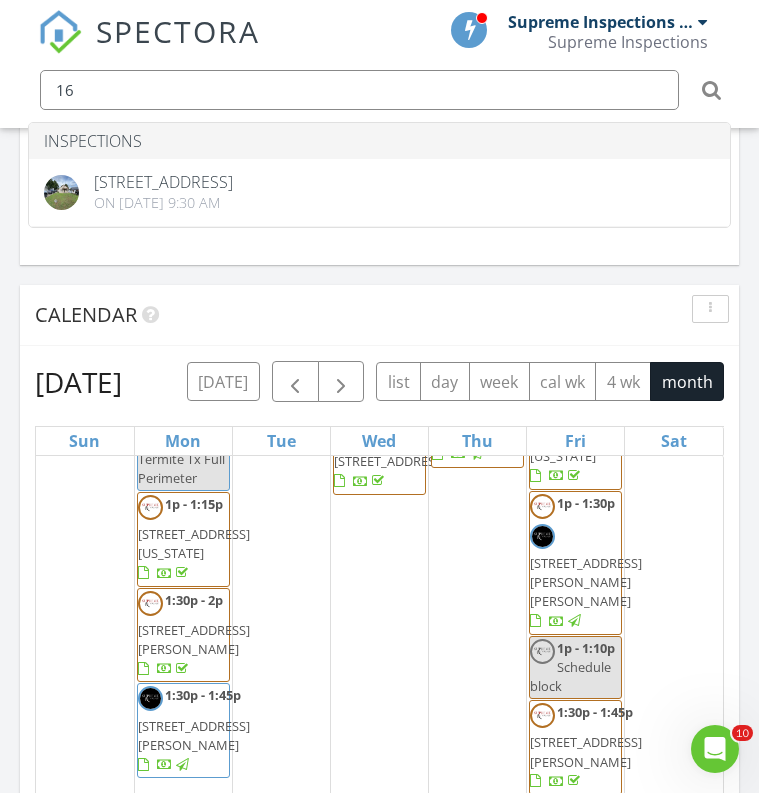 type on "1" 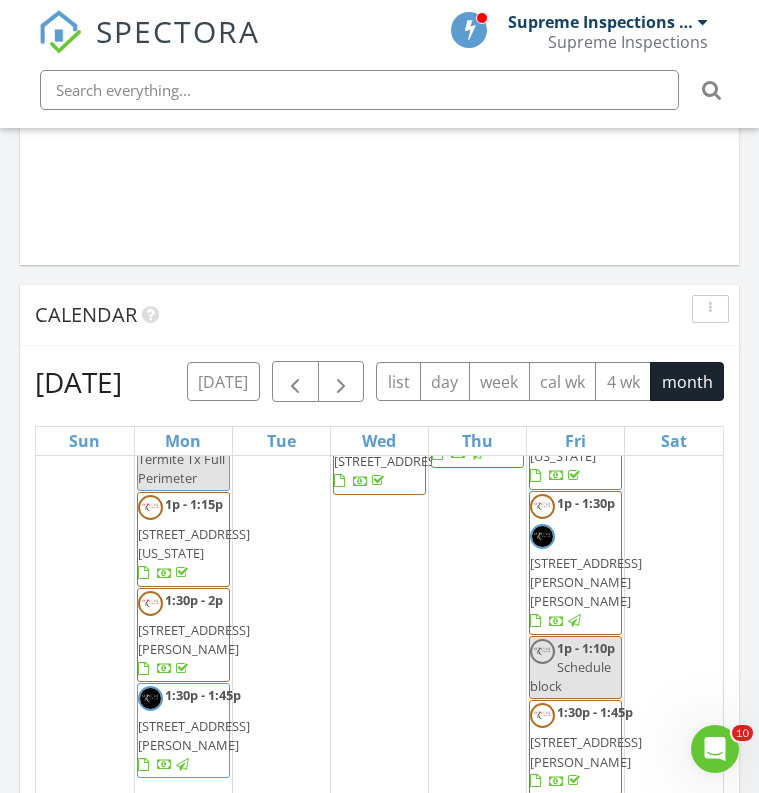 type 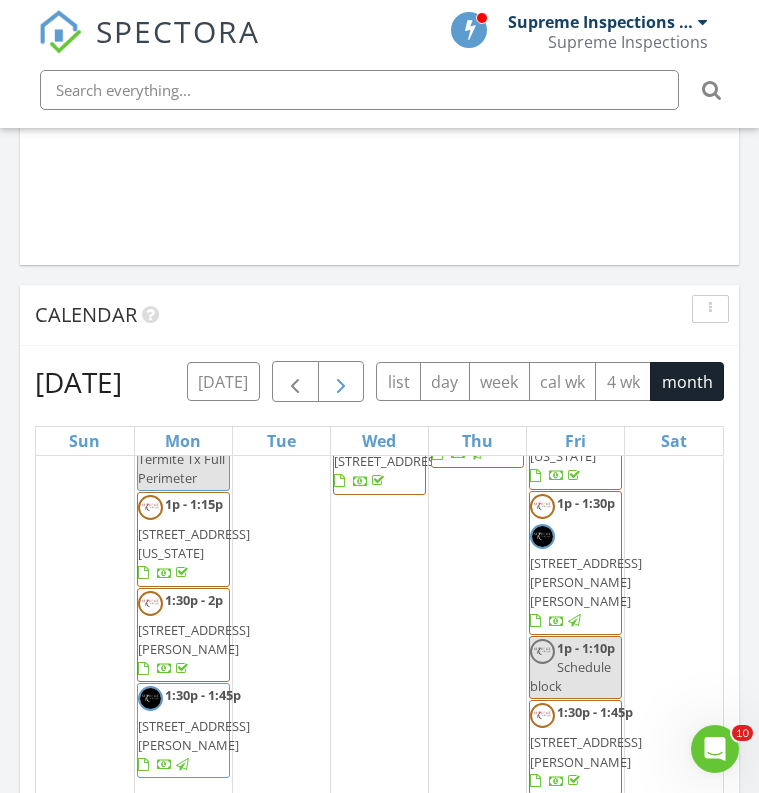 click at bounding box center (341, 383) 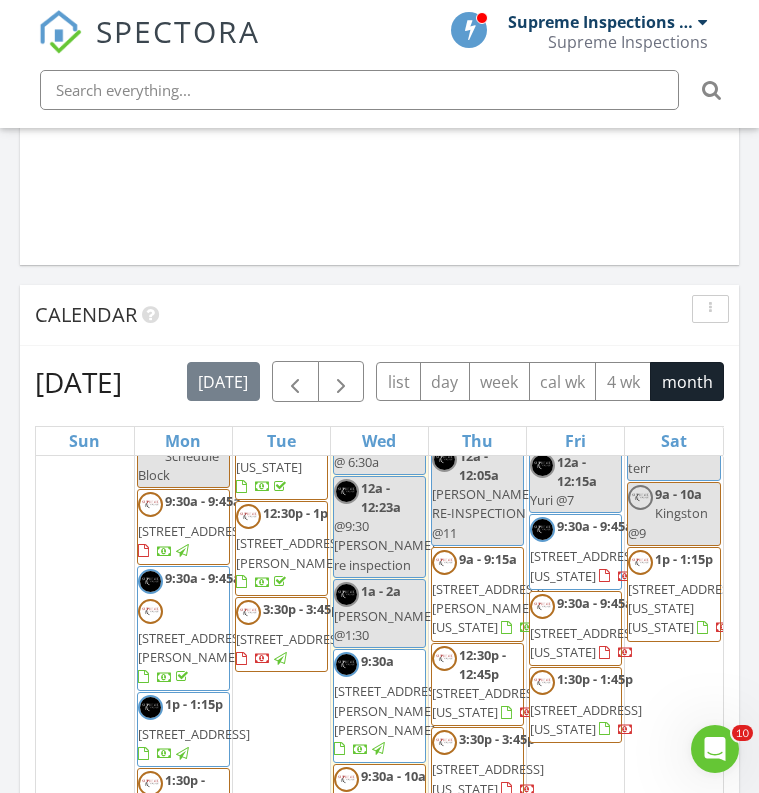 click on "SPECTORA" at bounding box center [178, 31] 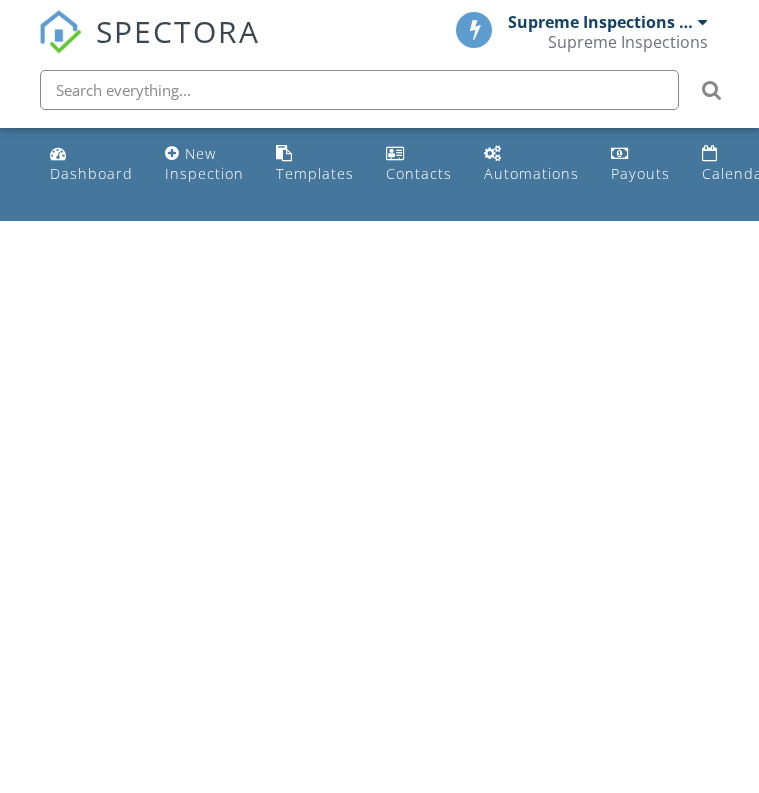 scroll, scrollTop: 0, scrollLeft: 0, axis: both 